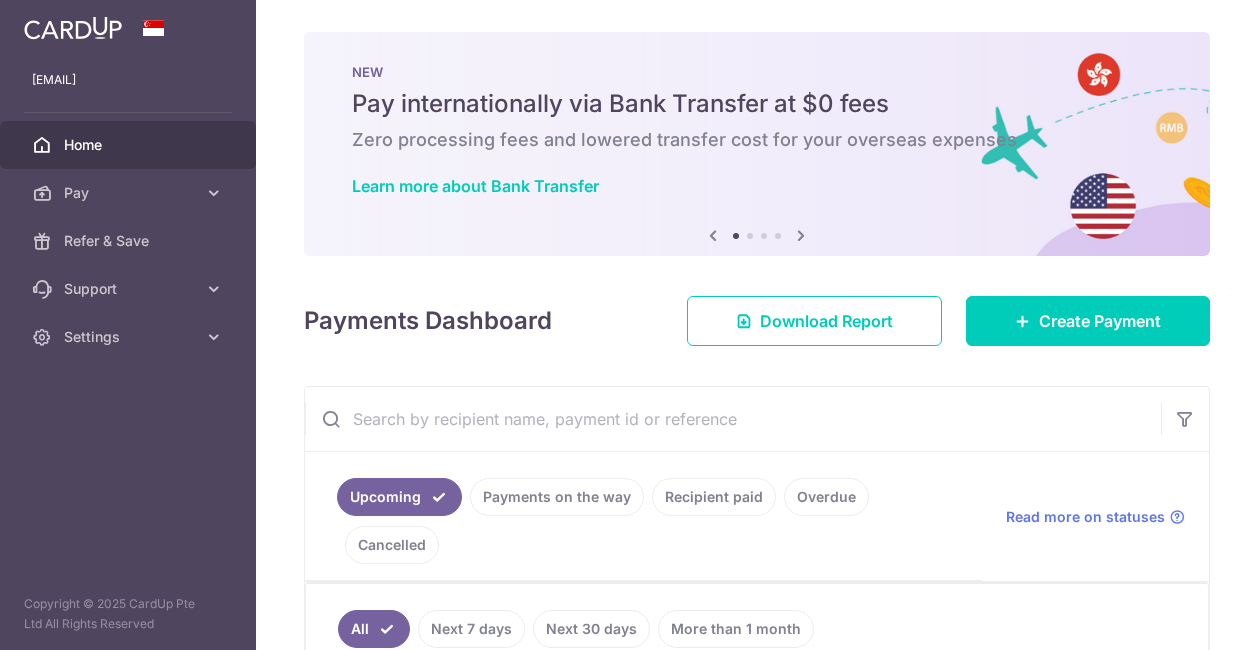 scroll, scrollTop: 0, scrollLeft: 0, axis: both 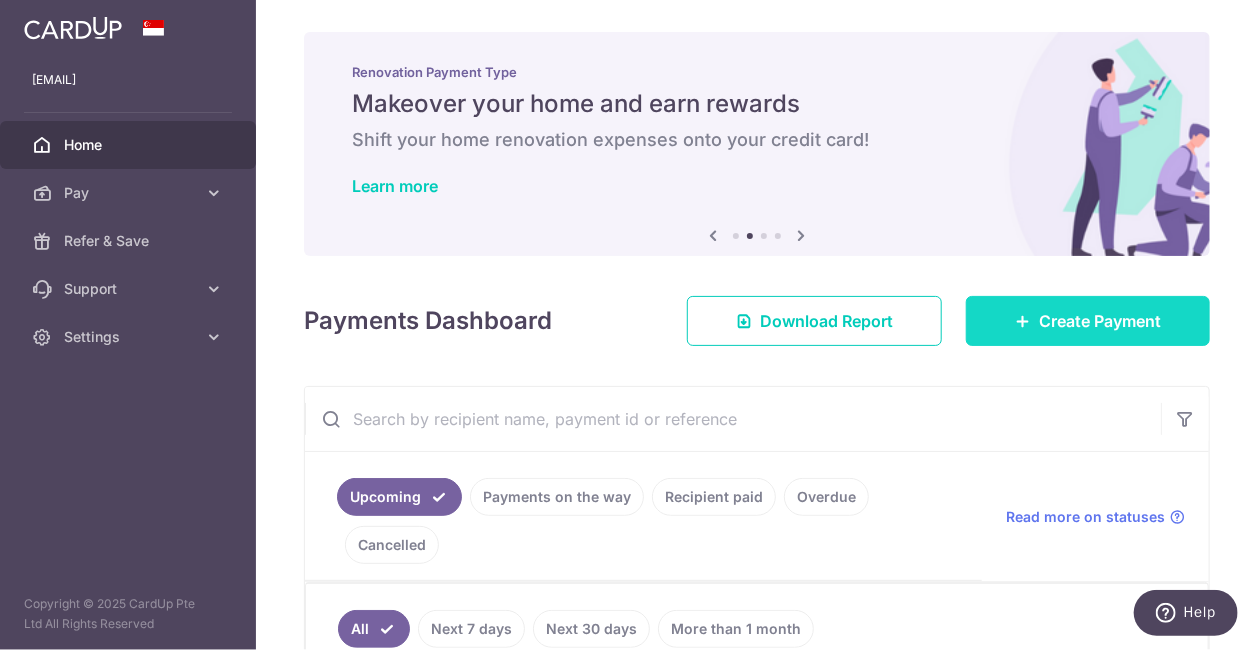click at bounding box center (1023, 321) 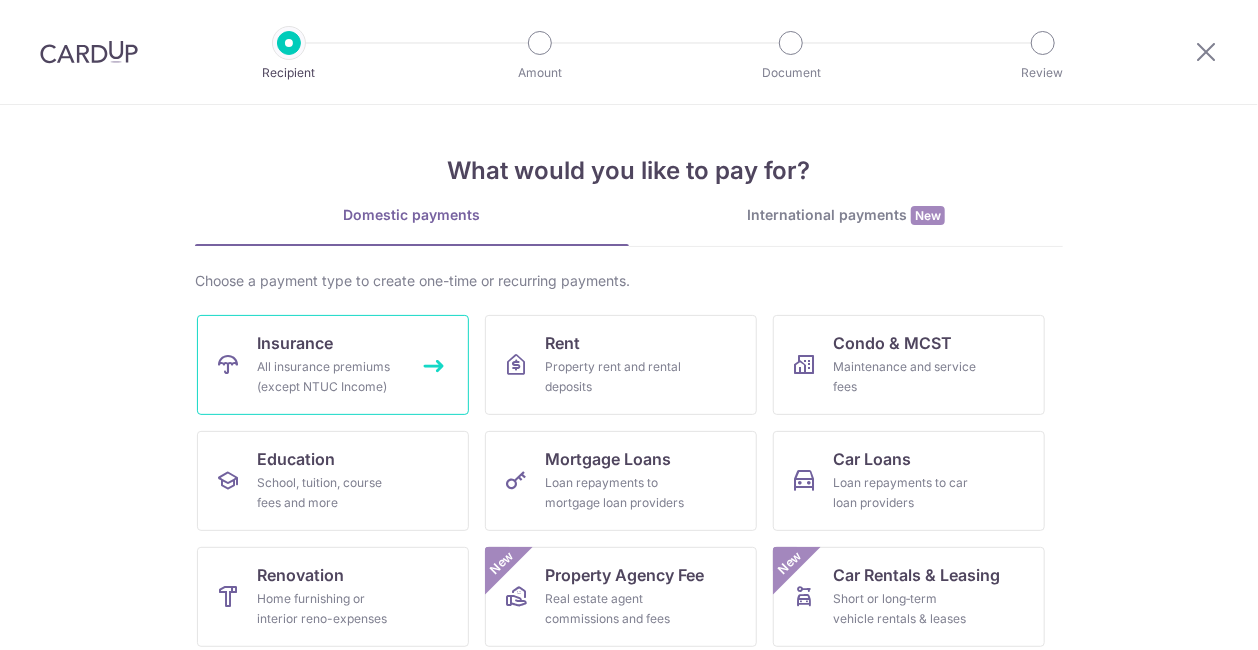 scroll, scrollTop: 0, scrollLeft: 0, axis: both 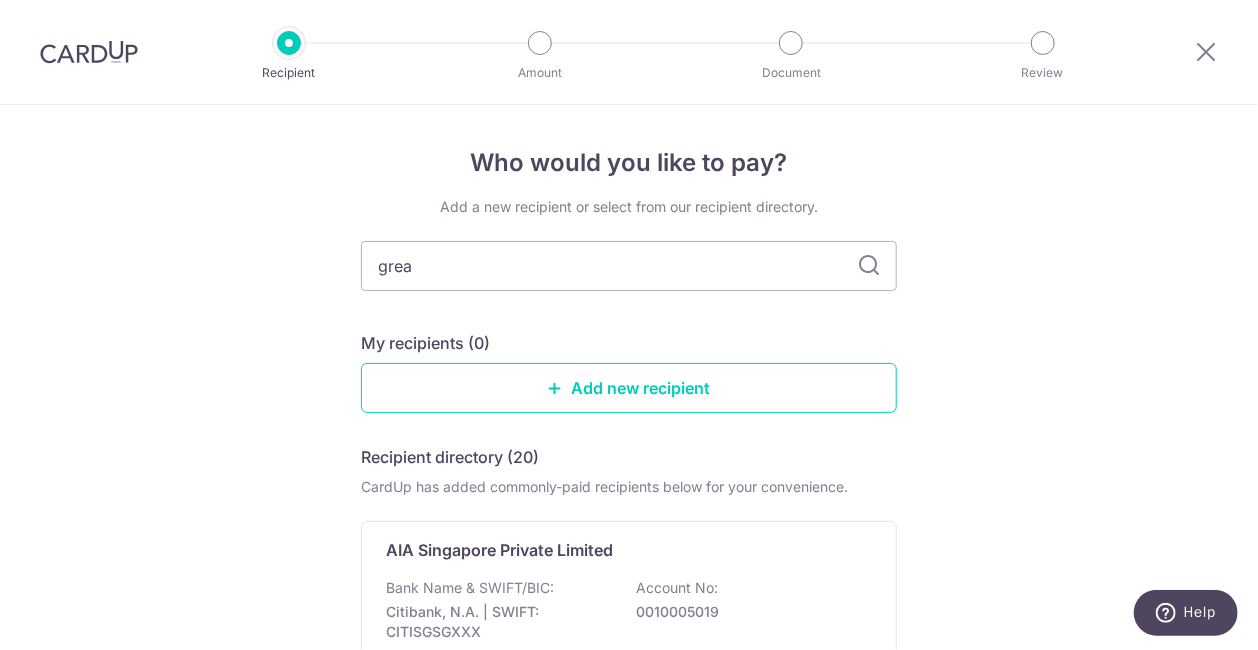 type on "great" 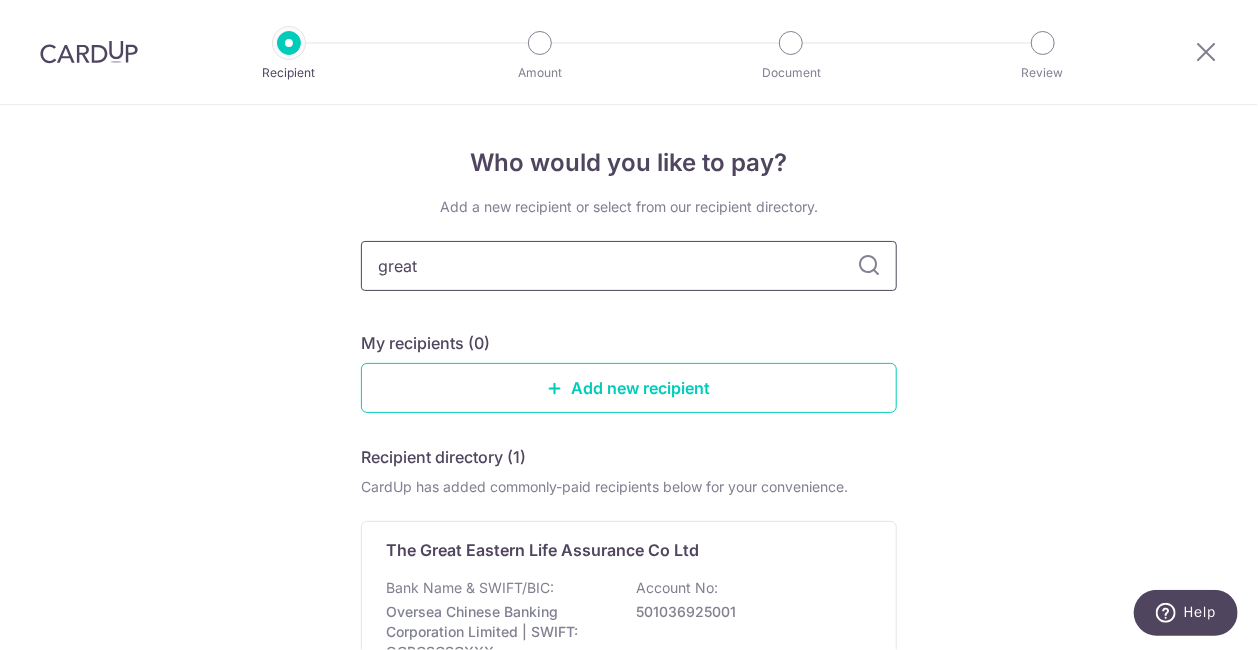 type on "great e" 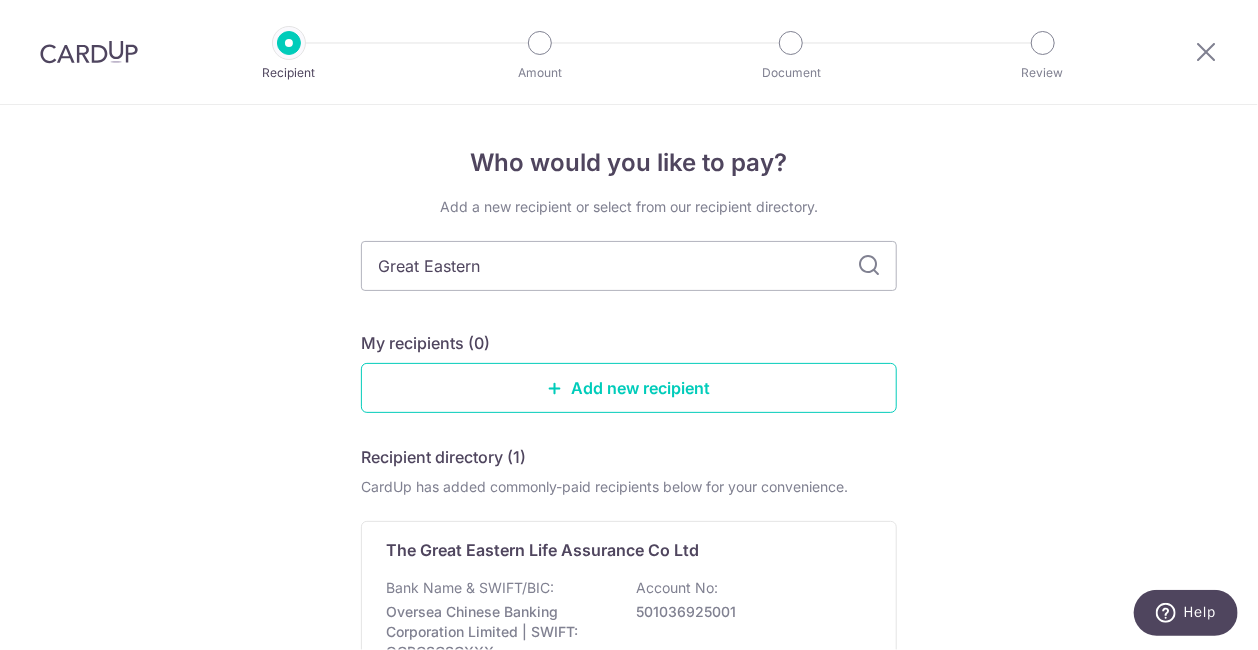 type on "Great Eastern" 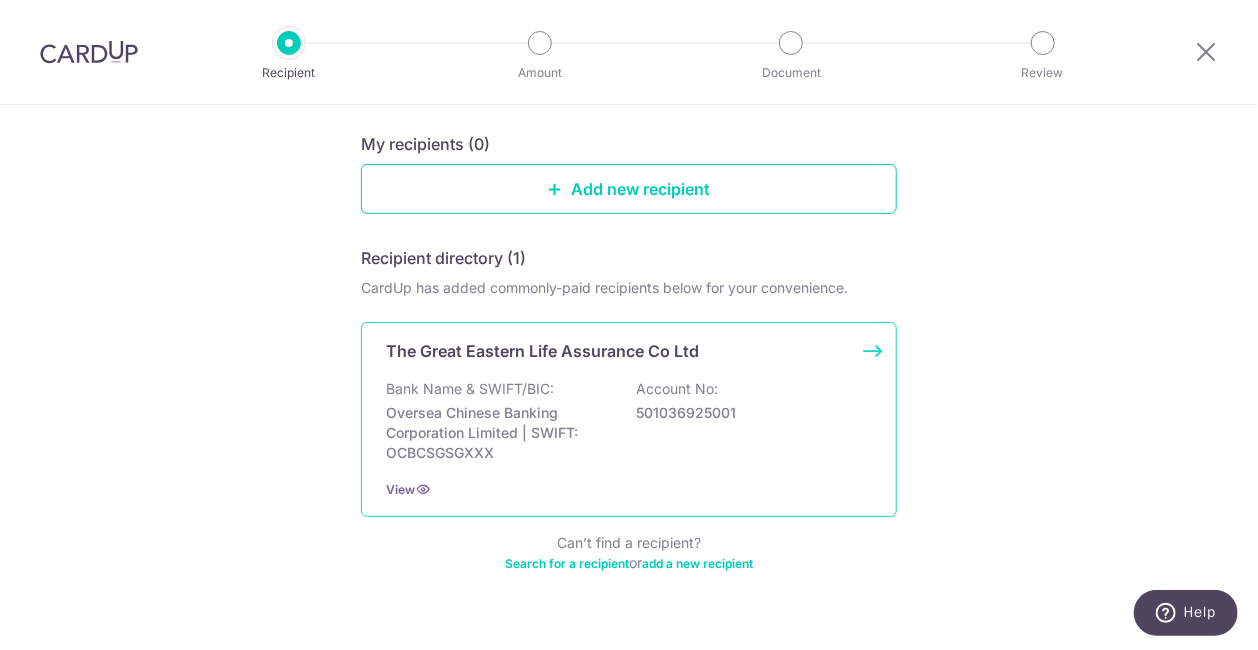 scroll, scrollTop: 202, scrollLeft: 0, axis: vertical 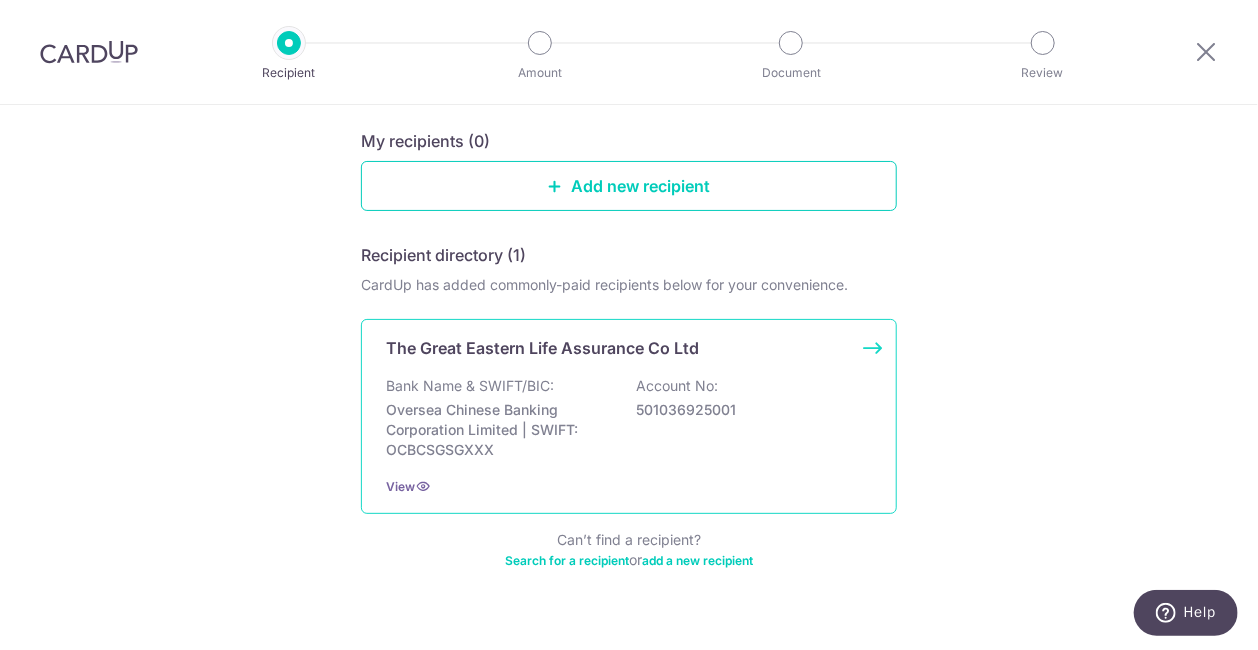 click on "501036925001" at bounding box center [748, 410] 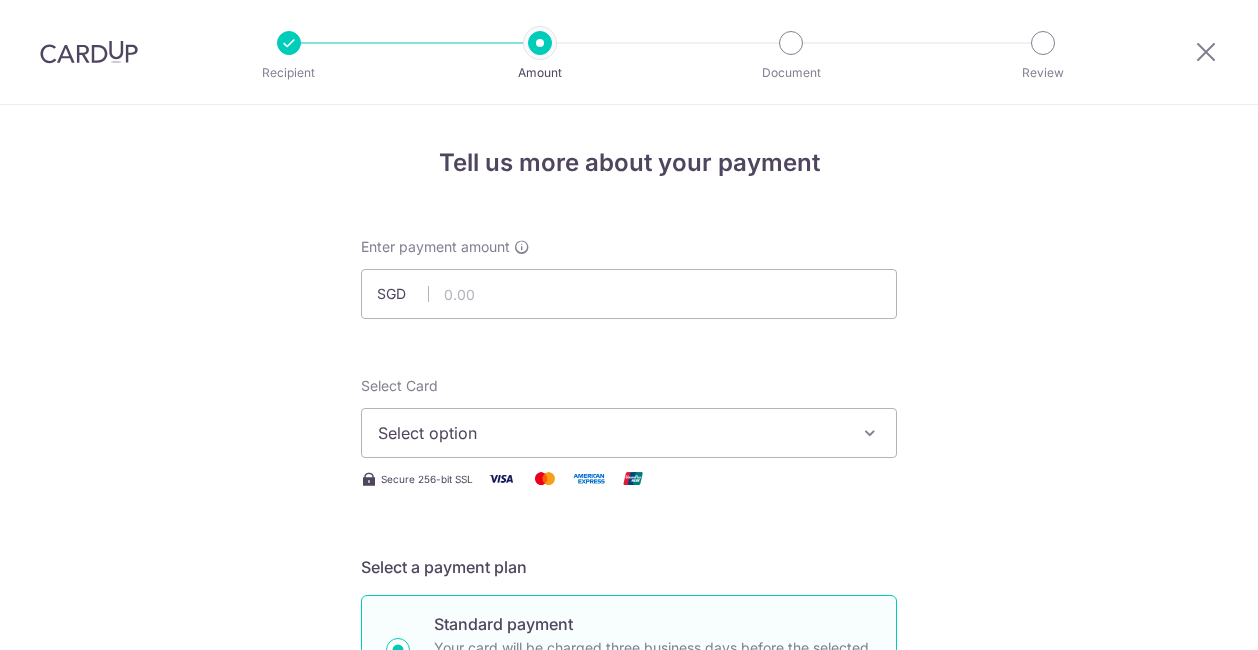 scroll, scrollTop: 0, scrollLeft: 0, axis: both 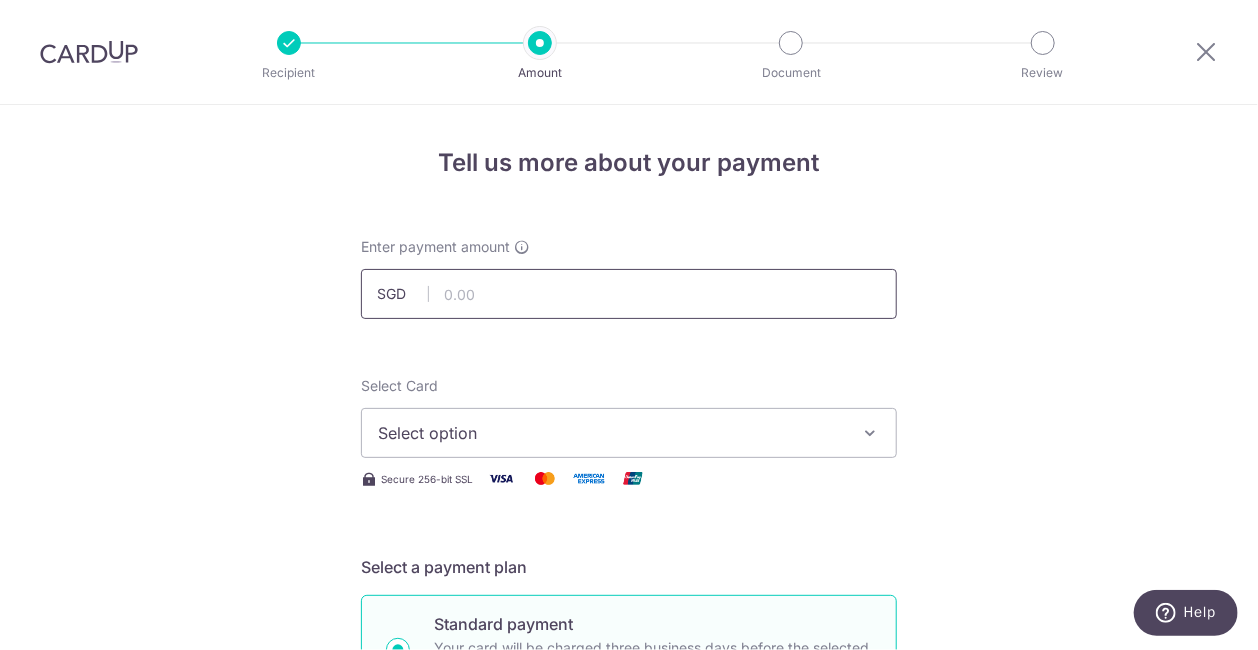 click at bounding box center [629, 294] 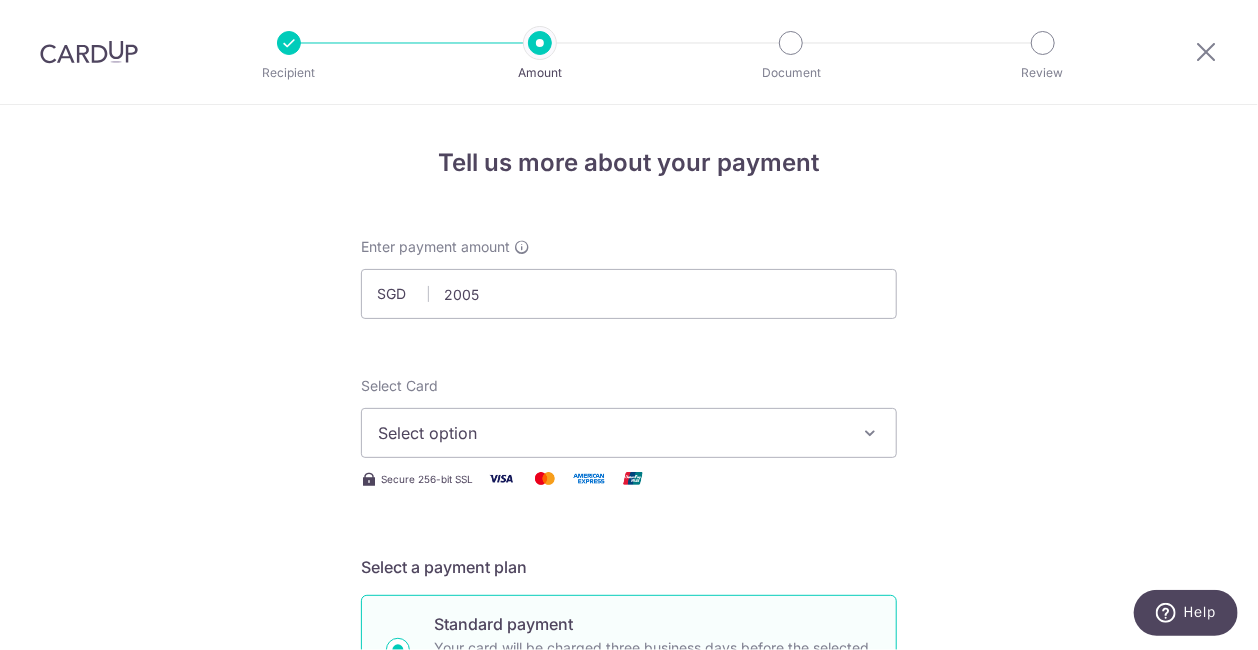 type on "2,005.00" 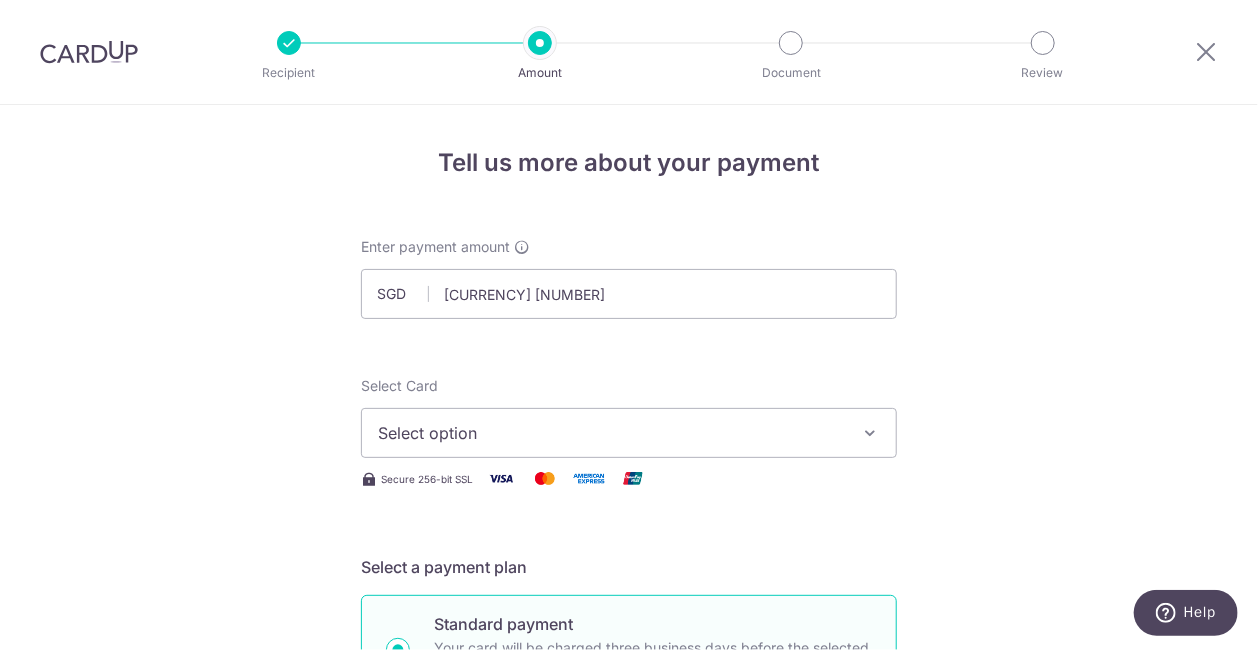 click on "Tell us more about your payment
Enter payment amount
SGD
2,005.00
2005.00
Select Card
Select option
Add credit card
Your Cards
**** 3558
**** 1317
Secure 256-bit SSL
Text
New card details
Card" at bounding box center (629, 982) 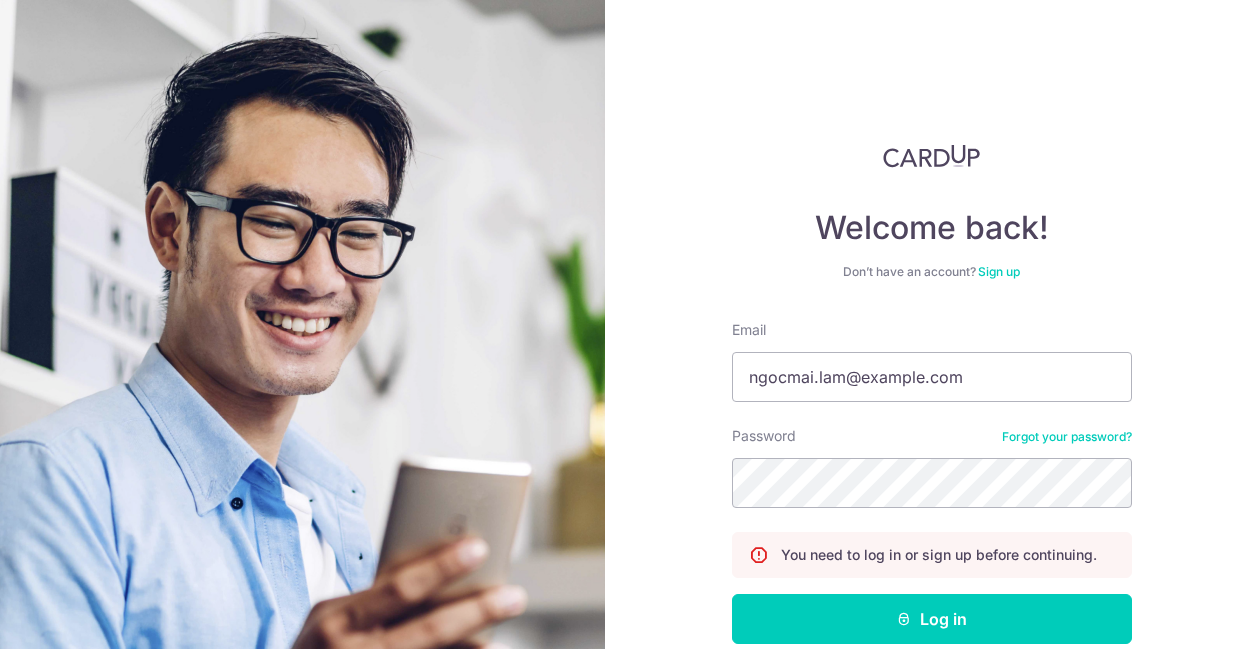 scroll, scrollTop: 0, scrollLeft: 0, axis: both 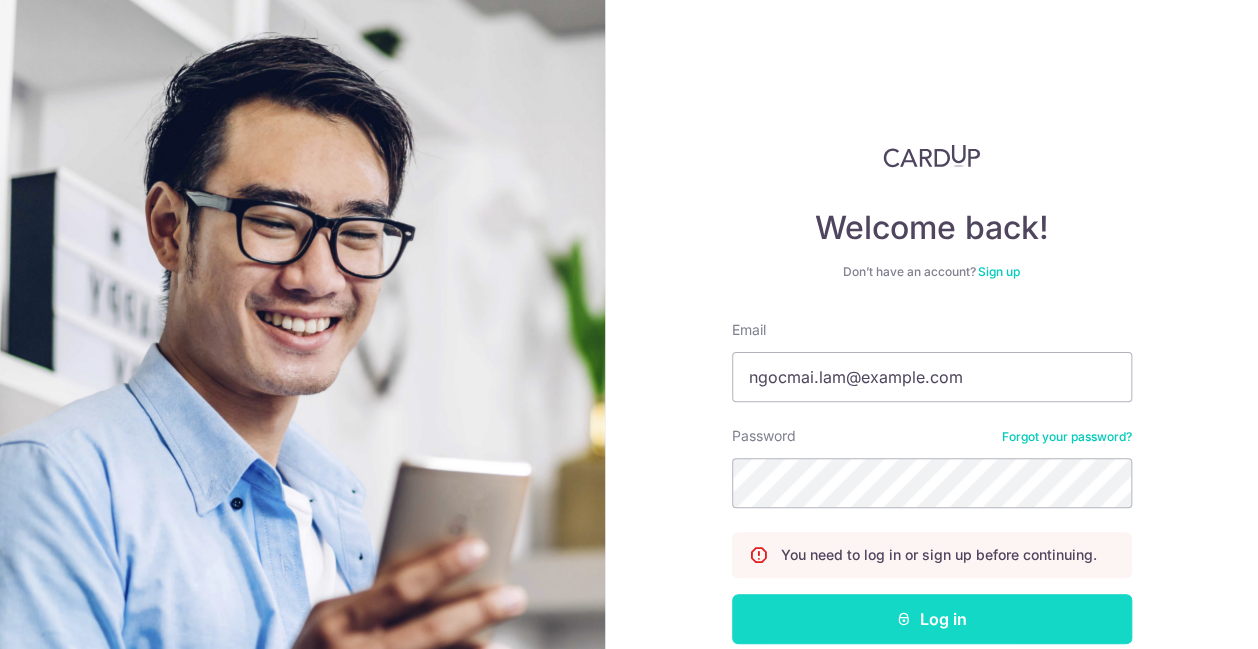 click on "Log in" at bounding box center (932, 619) 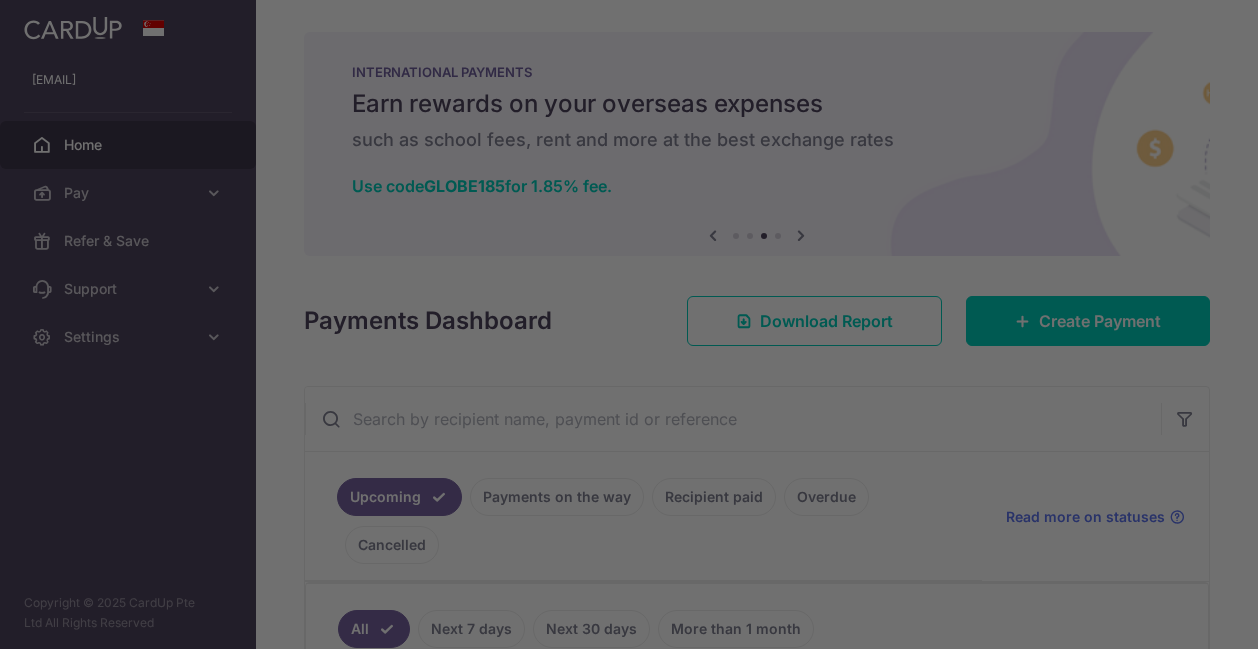 scroll, scrollTop: 0, scrollLeft: 0, axis: both 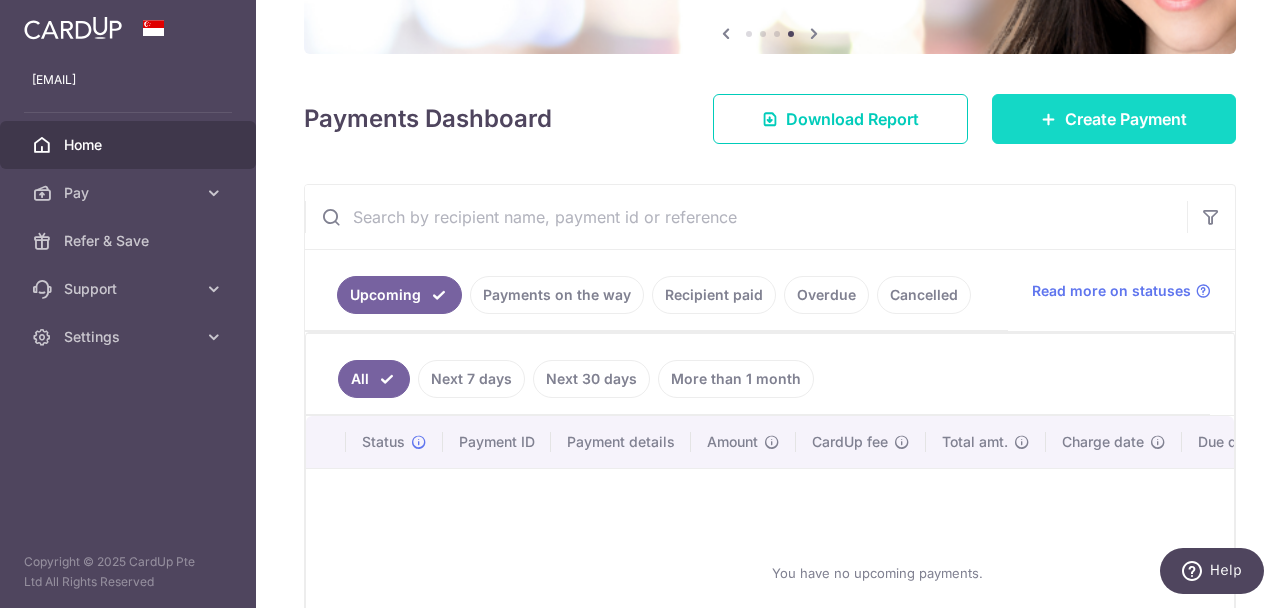 click on "Create Payment" at bounding box center (1126, 119) 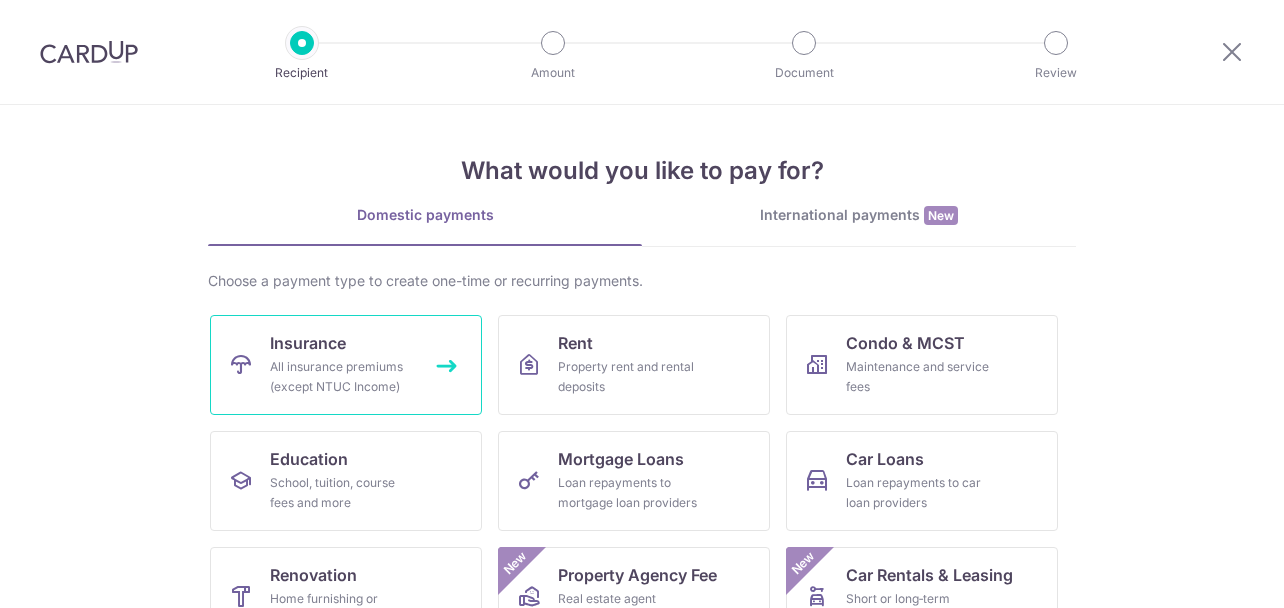 click on "All insurance premiums (except NTUC Income)" at bounding box center [342, 377] 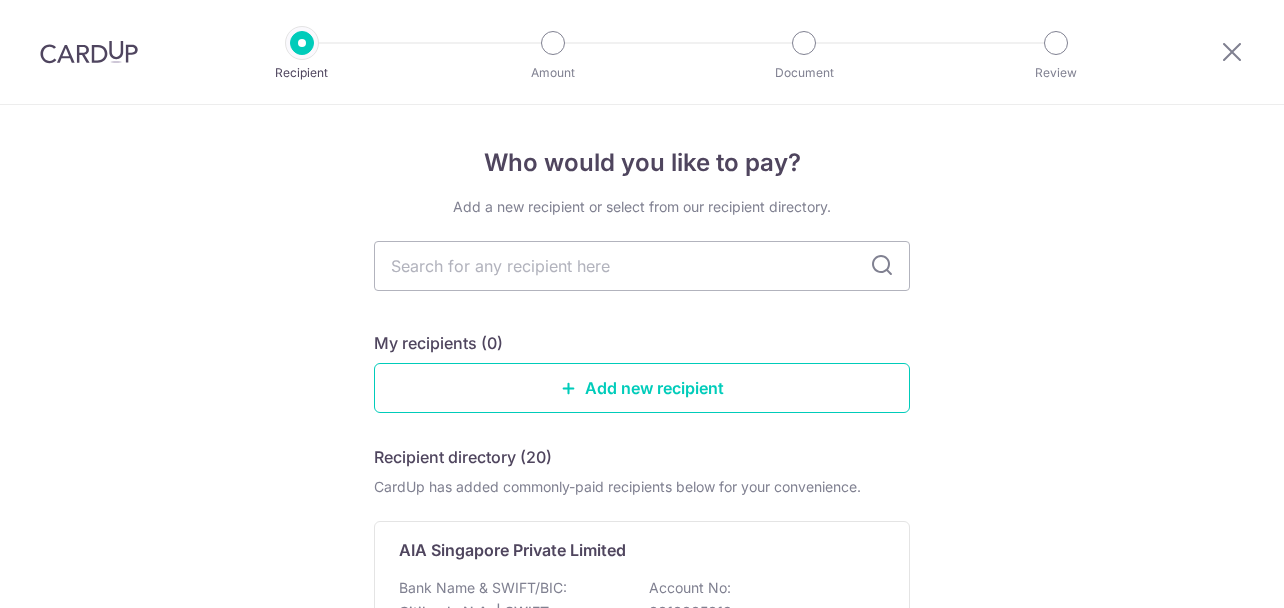 scroll, scrollTop: 0, scrollLeft: 0, axis: both 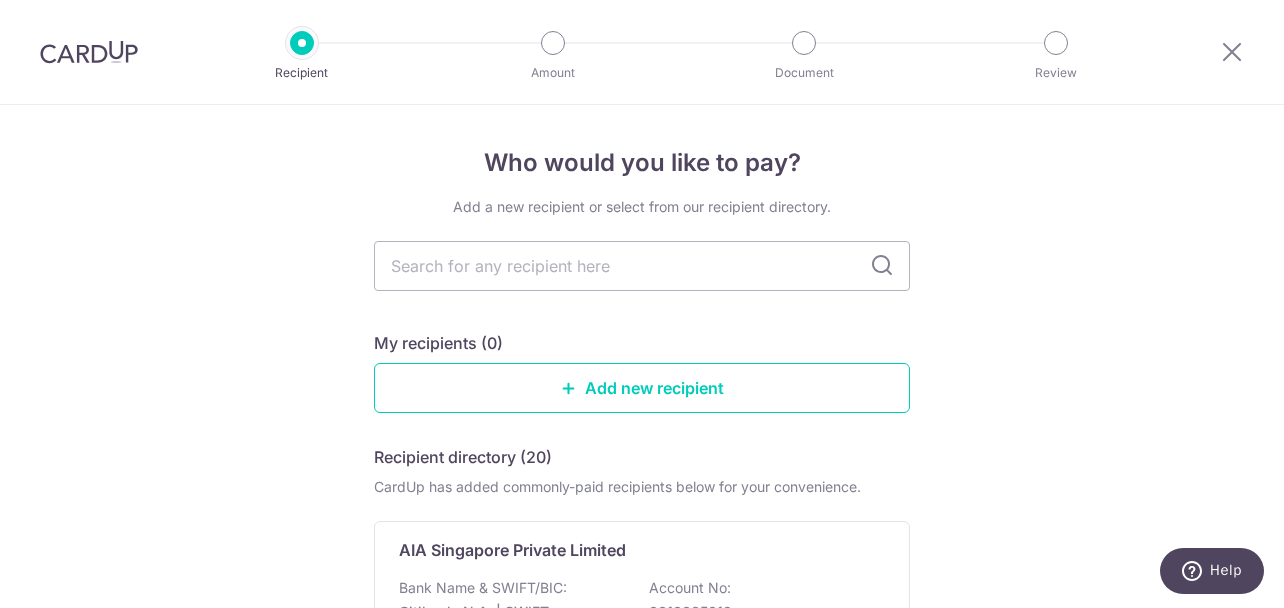 click at bounding box center [642, 266] 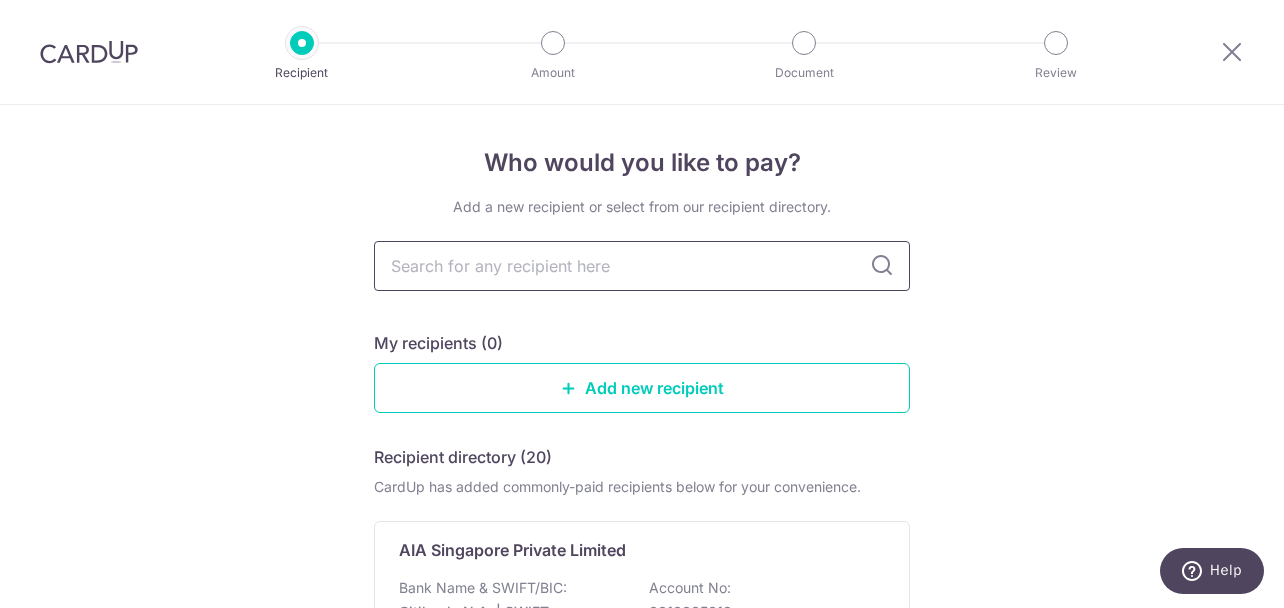 click at bounding box center (642, 266) 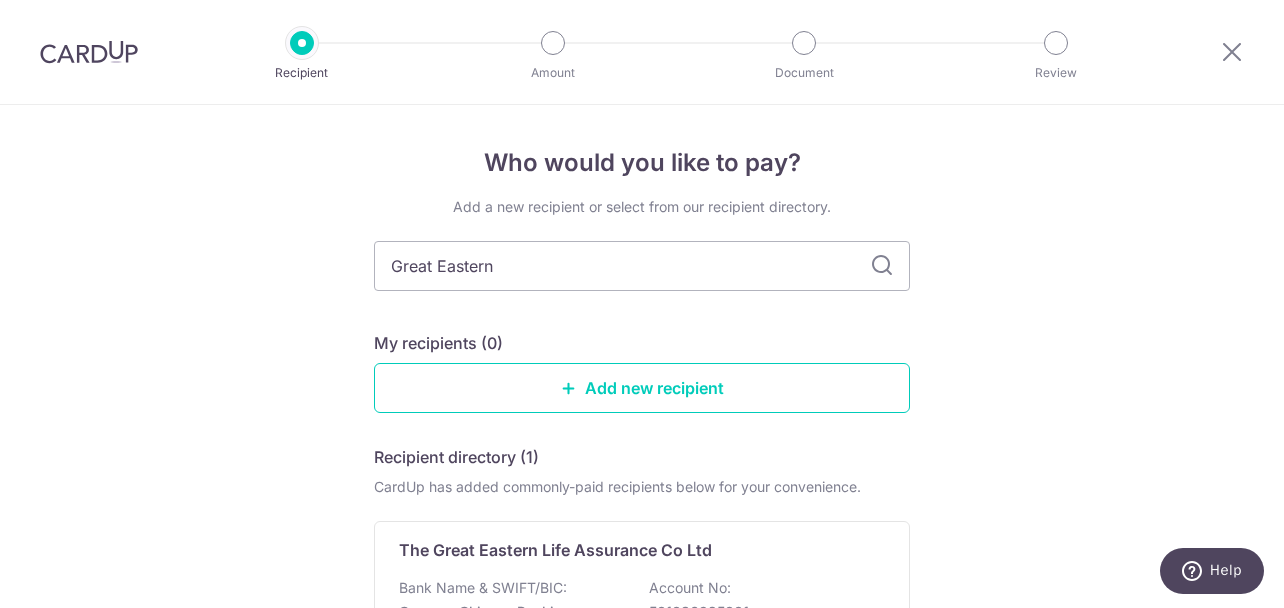 drag, startPoint x: 883, startPoint y: 266, endPoint x: 654, endPoint y: 439, distance: 287.00174 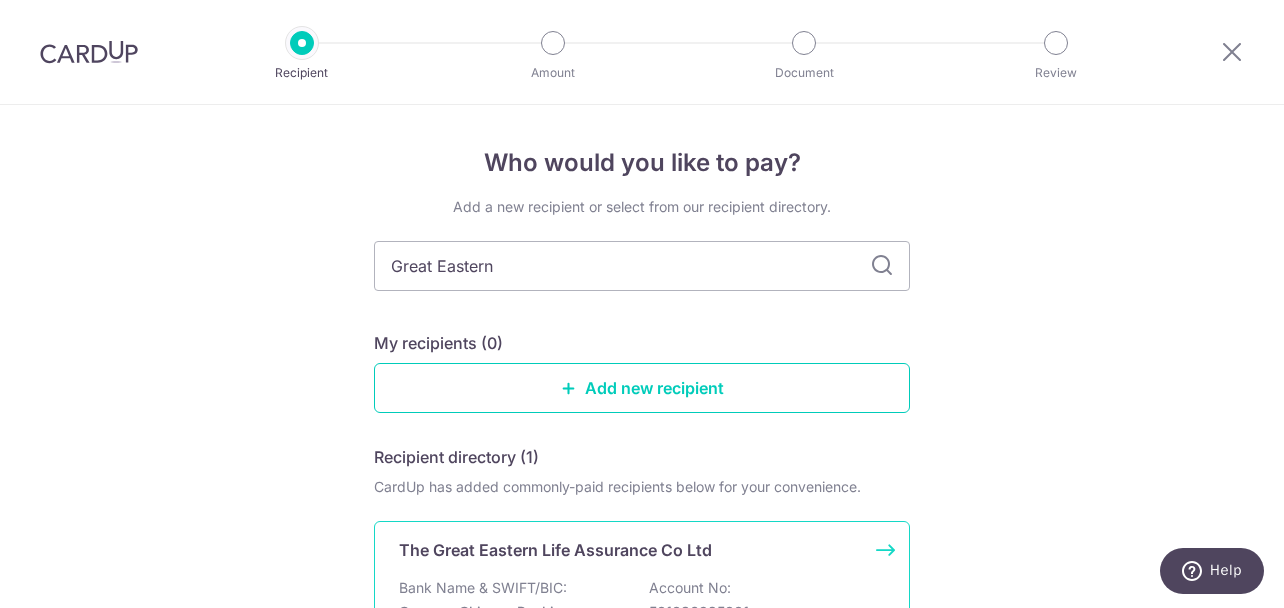 click on "Bank Name & SWIFT/BIC:
Oversea Chinese Banking Corporation Limited | SWIFT: OCBCSGSGXXX
Account No:
501036925001" at bounding box center (642, 620) 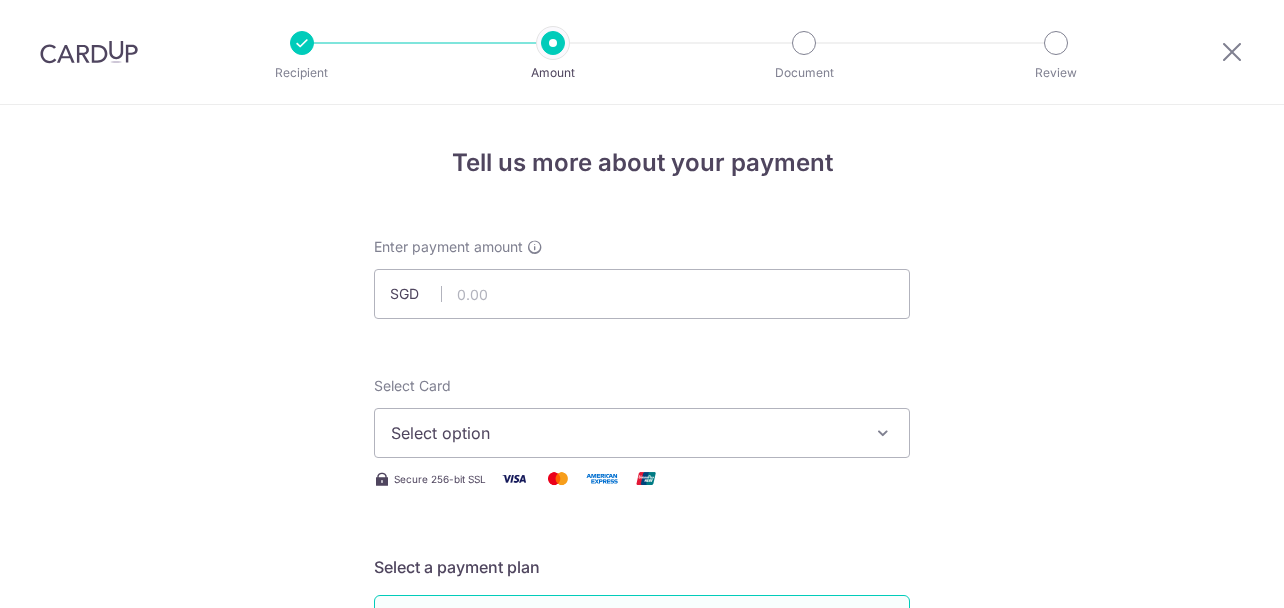 scroll, scrollTop: 0, scrollLeft: 0, axis: both 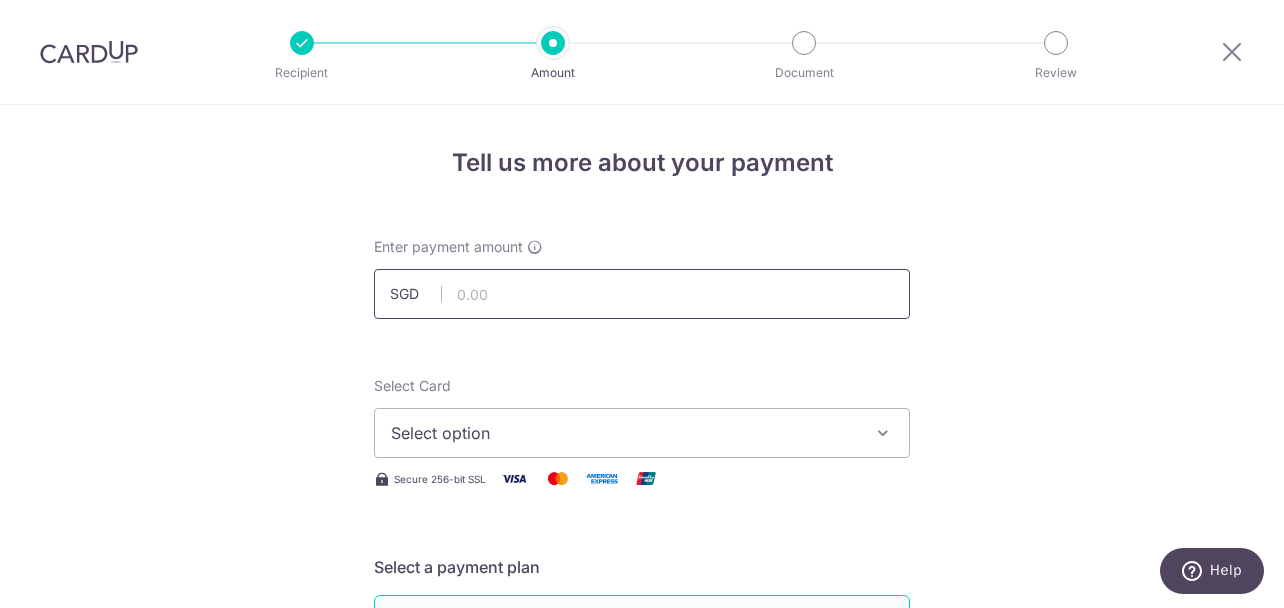click at bounding box center (642, 294) 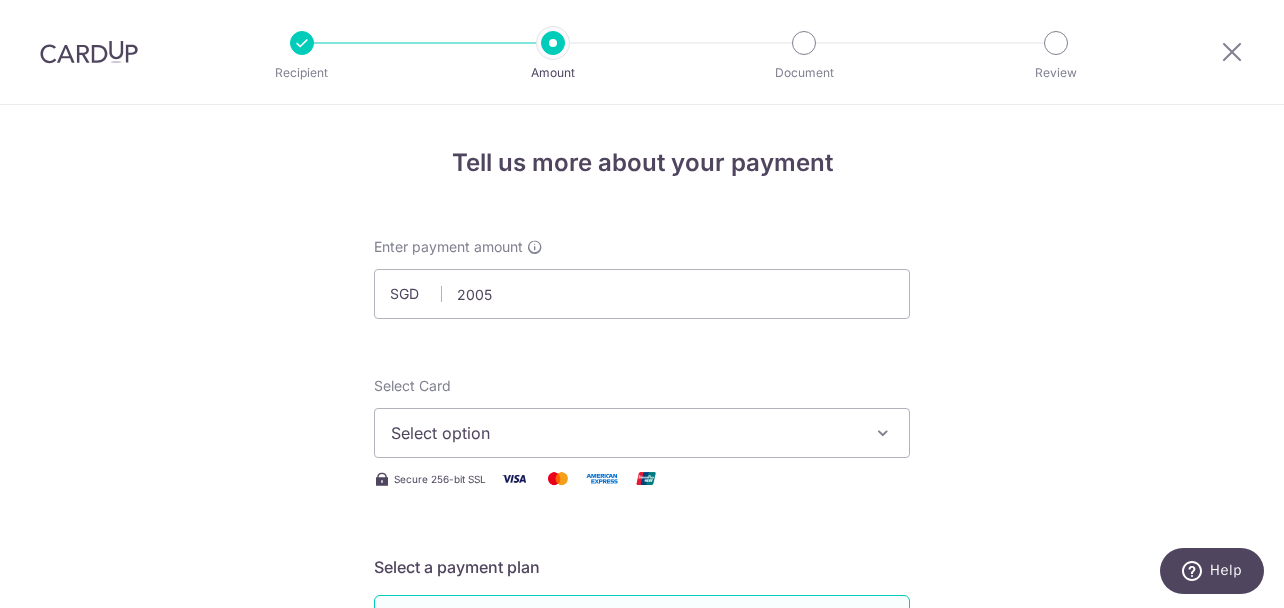 type on "2,005.00" 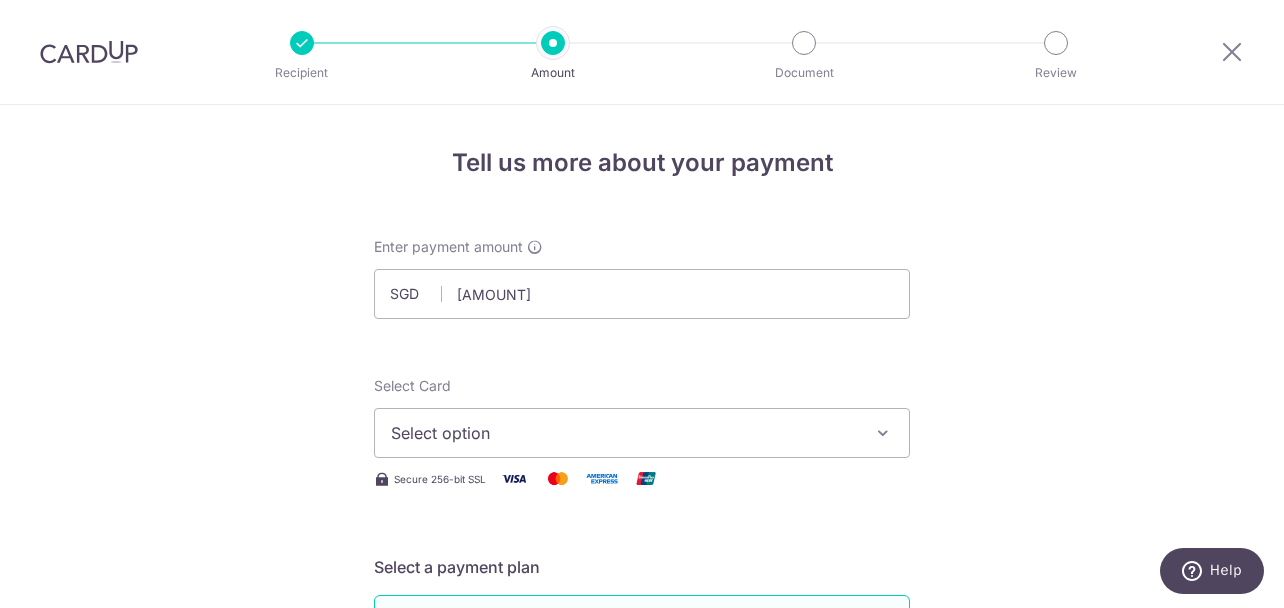 click on "Select option" at bounding box center (624, 433) 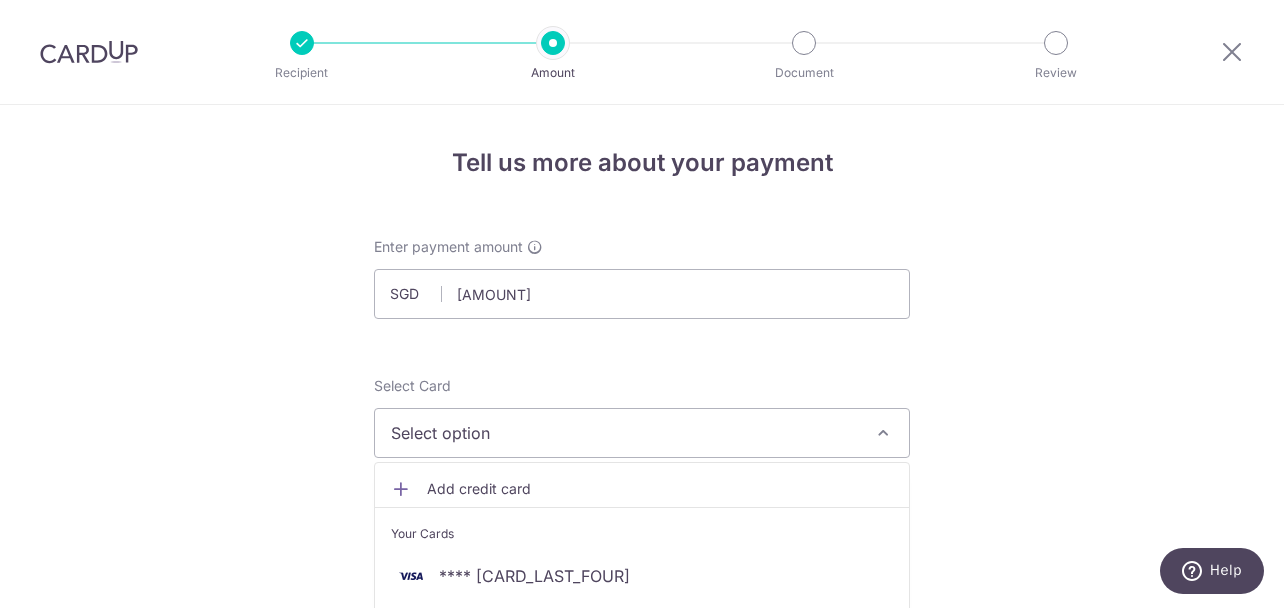 click on "Tell us more about your payment
Enter payment amount
SGD
2,005.00
2005.00
Select Card
Select option
Add credit card
Your Cards
**** 3558
**** 1317
Secure 256-bit SSL
Text
New card details
Card" at bounding box center (642, 1009) 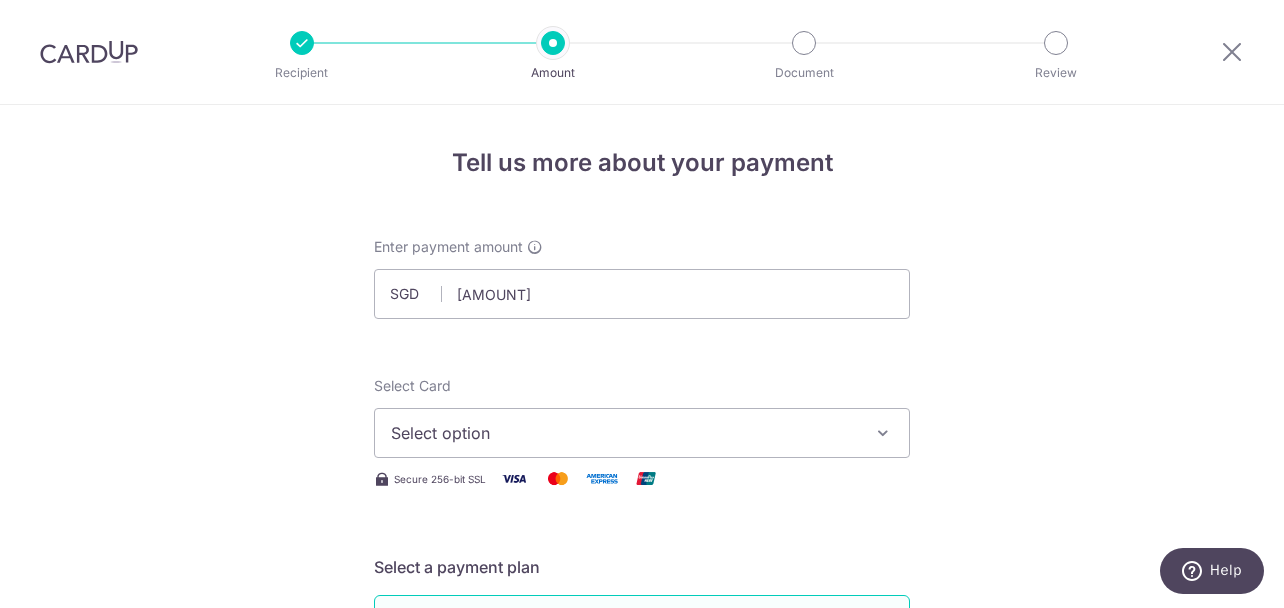 click on "Select option" at bounding box center (624, 433) 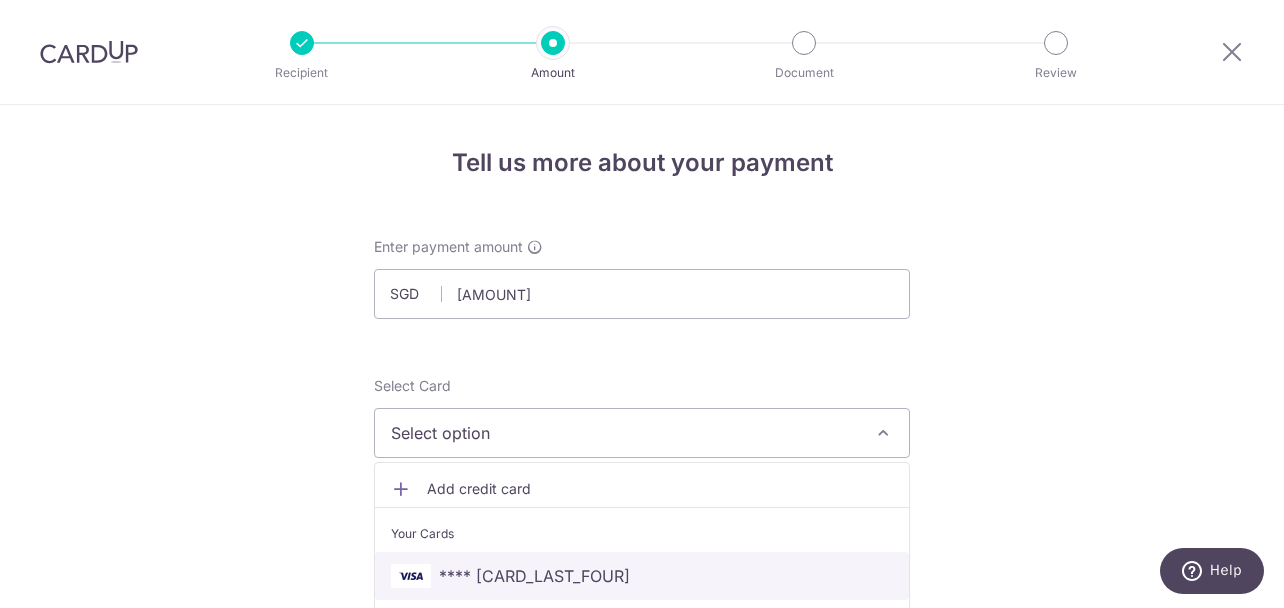 click on "**** [LAST_FOUR]" at bounding box center (534, 576) 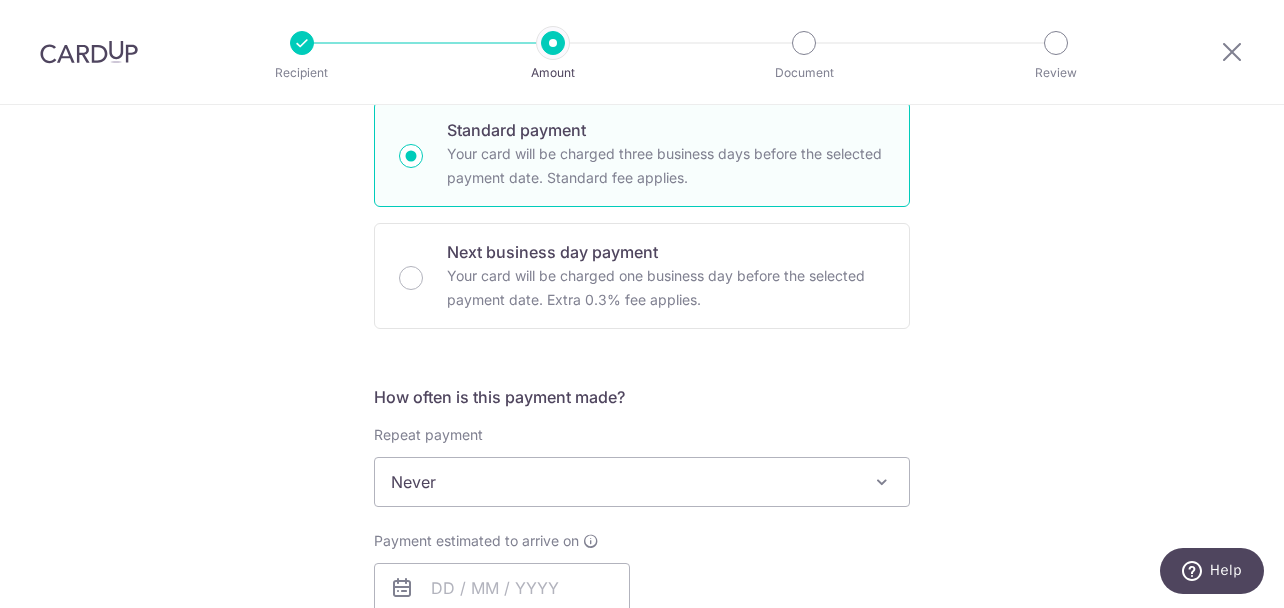 scroll, scrollTop: 504, scrollLeft: 0, axis: vertical 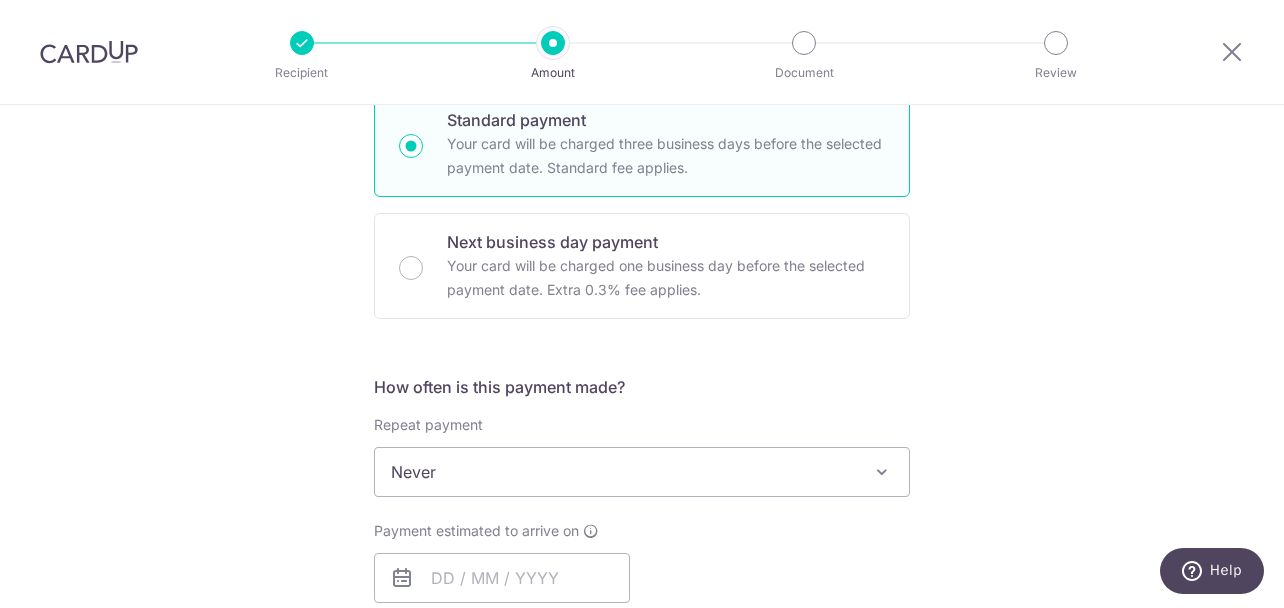click on "Never" at bounding box center (642, 472) 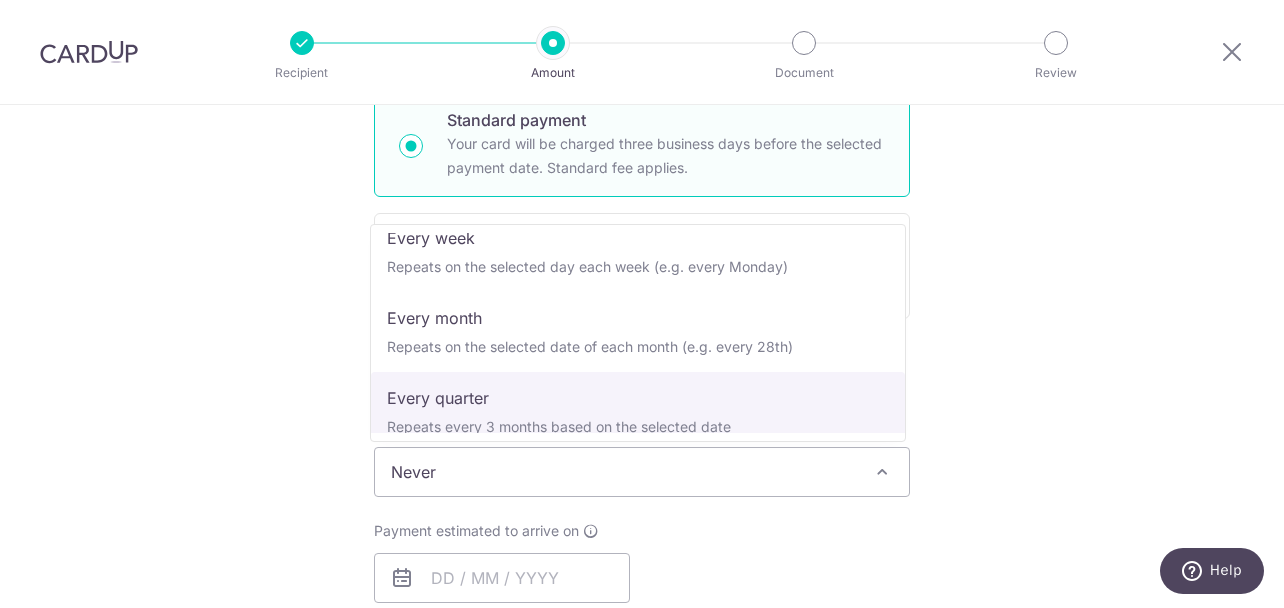 scroll, scrollTop: 202, scrollLeft: 0, axis: vertical 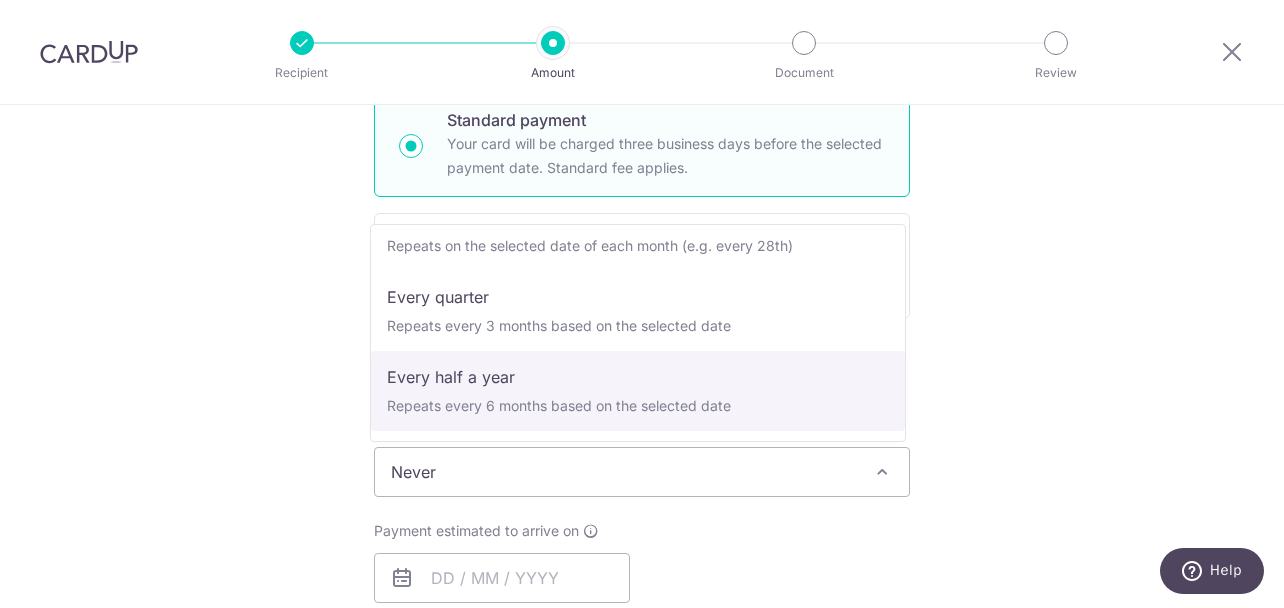 select on "5" 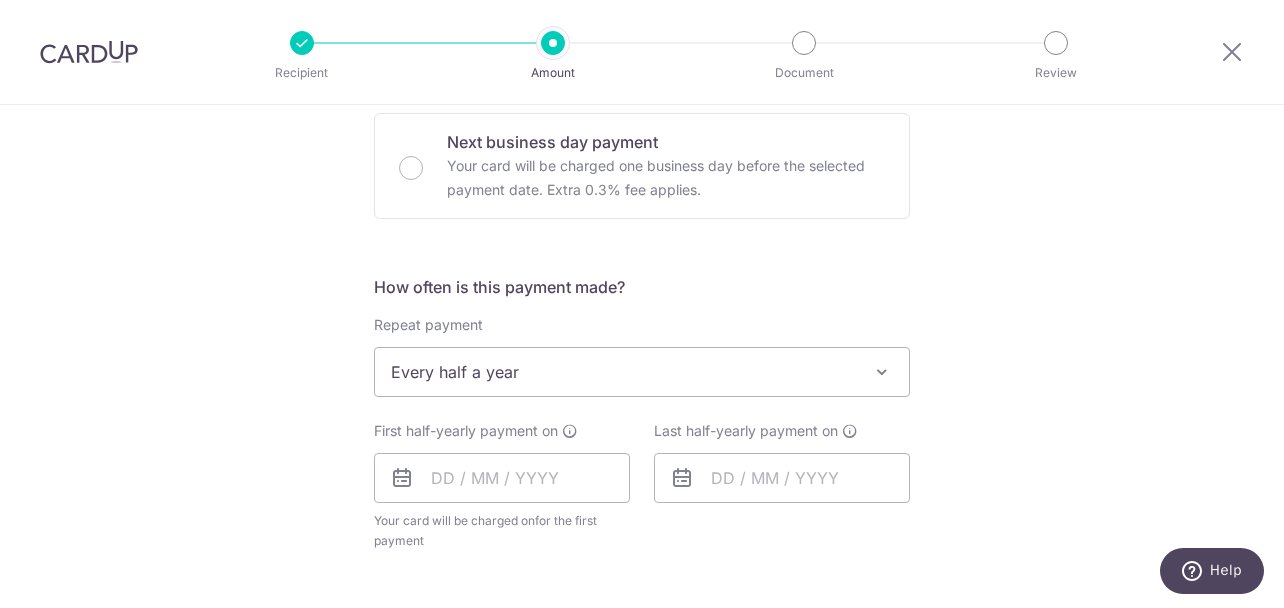 scroll, scrollTop: 706, scrollLeft: 0, axis: vertical 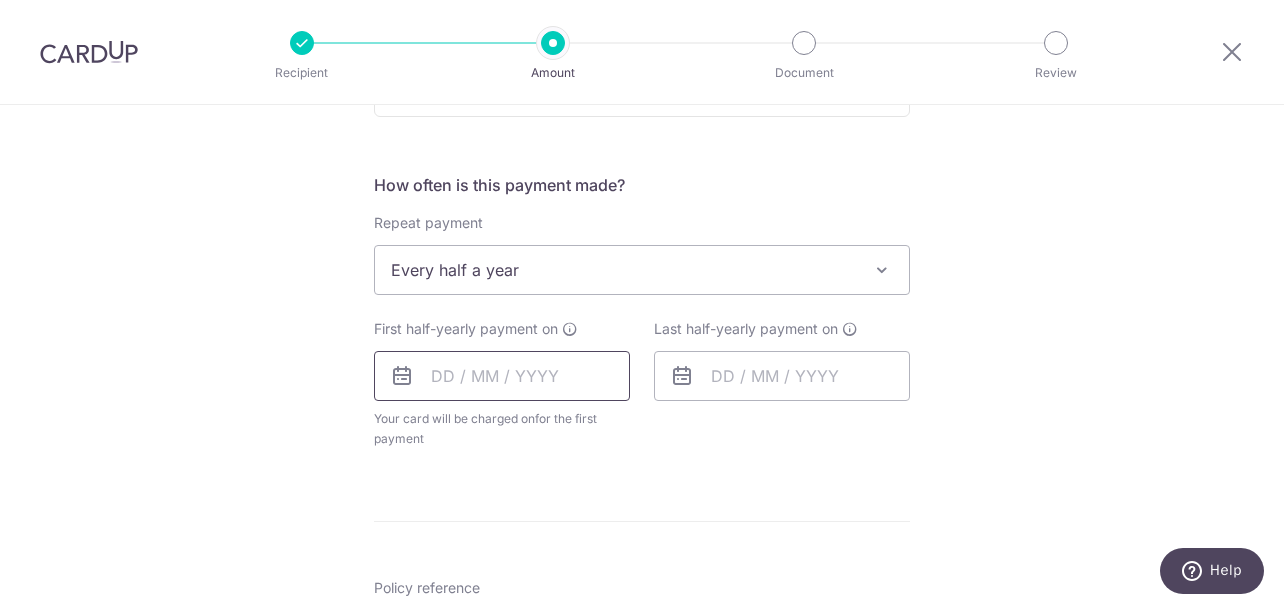 click at bounding box center (502, 376) 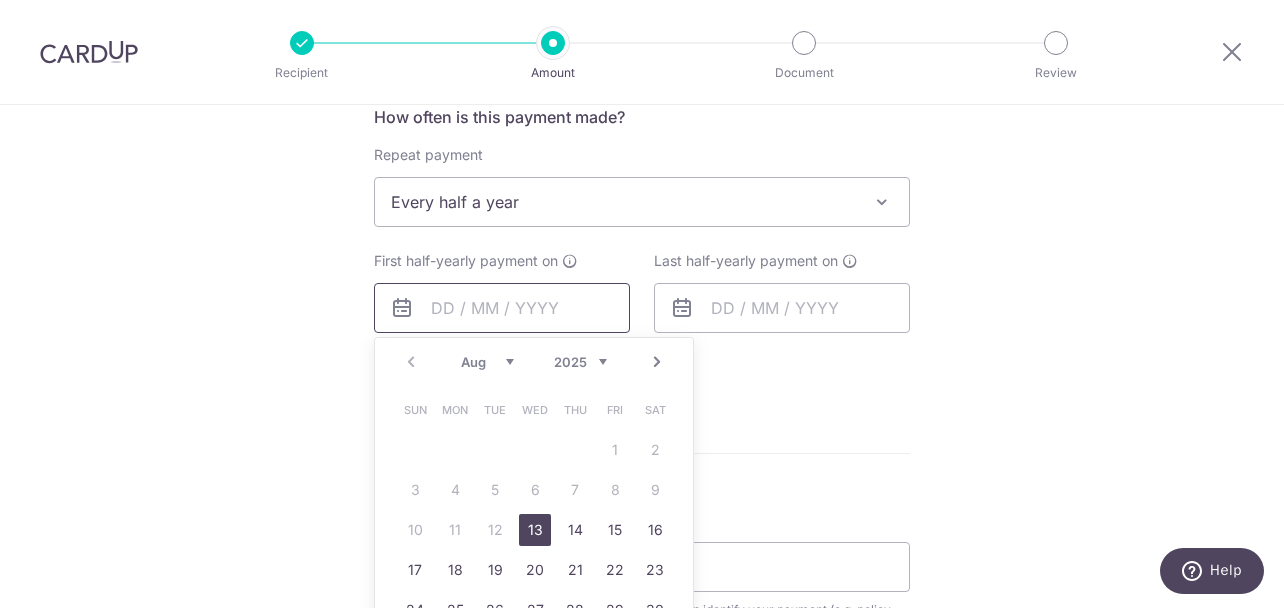 scroll, scrollTop: 806, scrollLeft: 0, axis: vertical 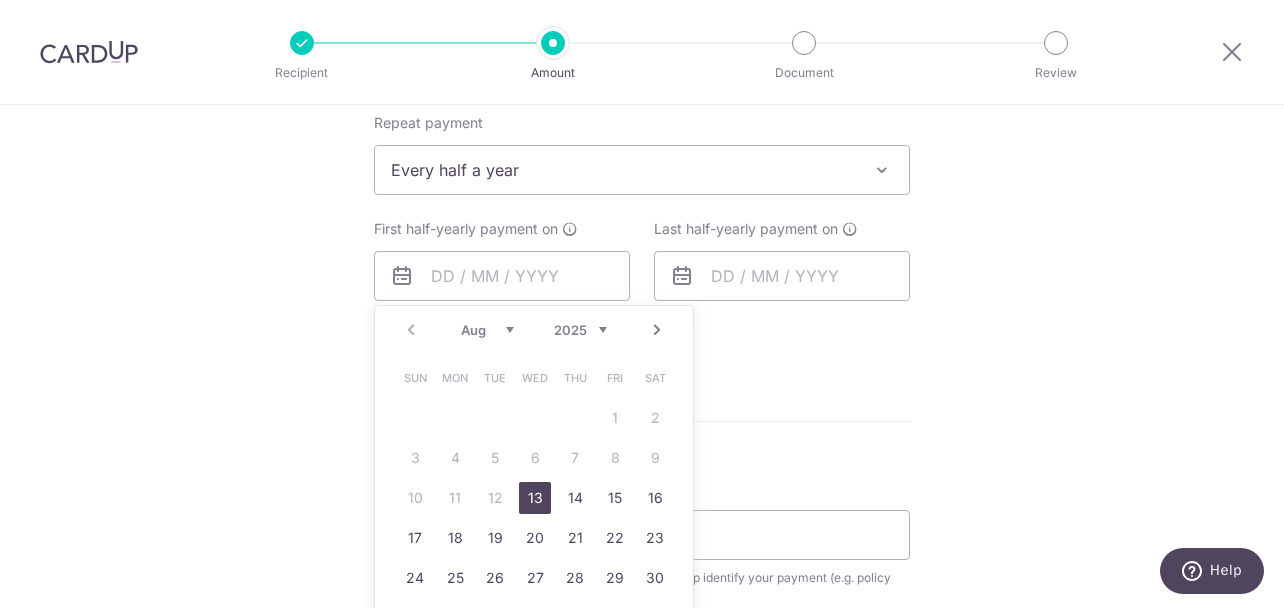 click on "13" at bounding box center [535, 498] 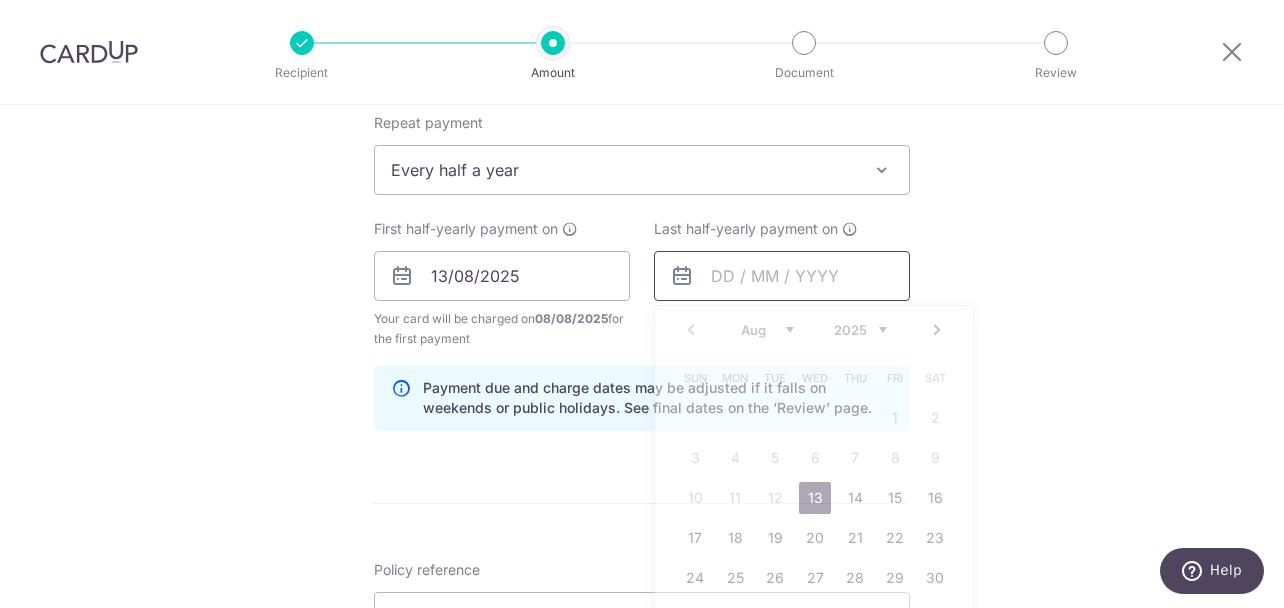 click at bounding box center (782, 276) 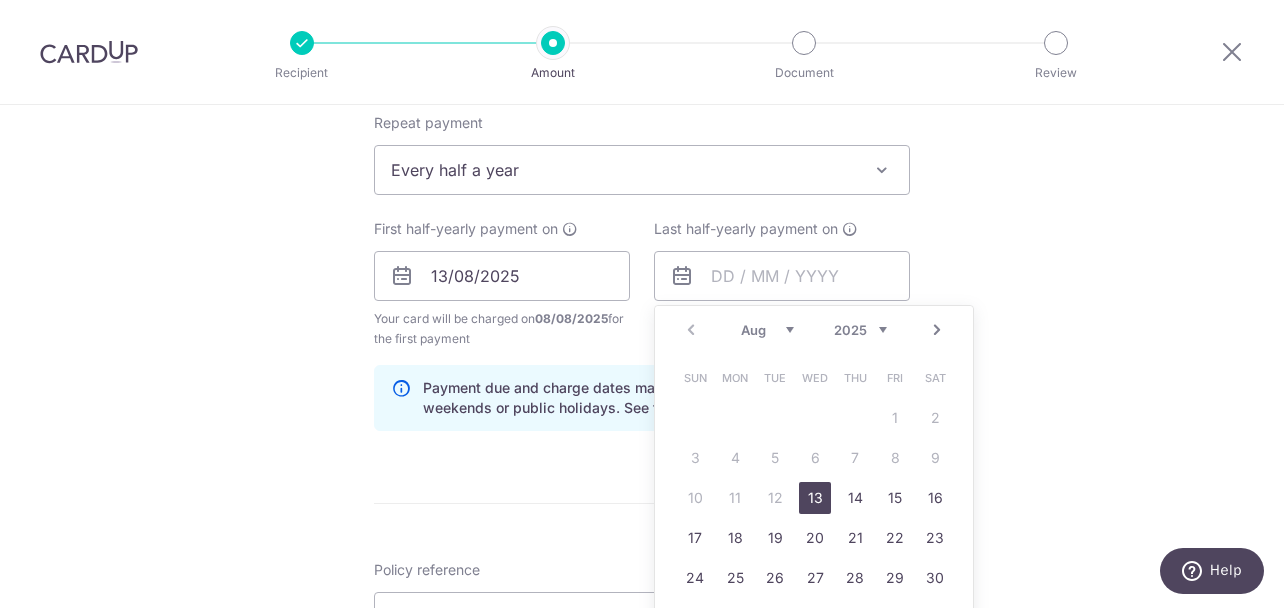 click on "Next" at bounding box center [937, 330] 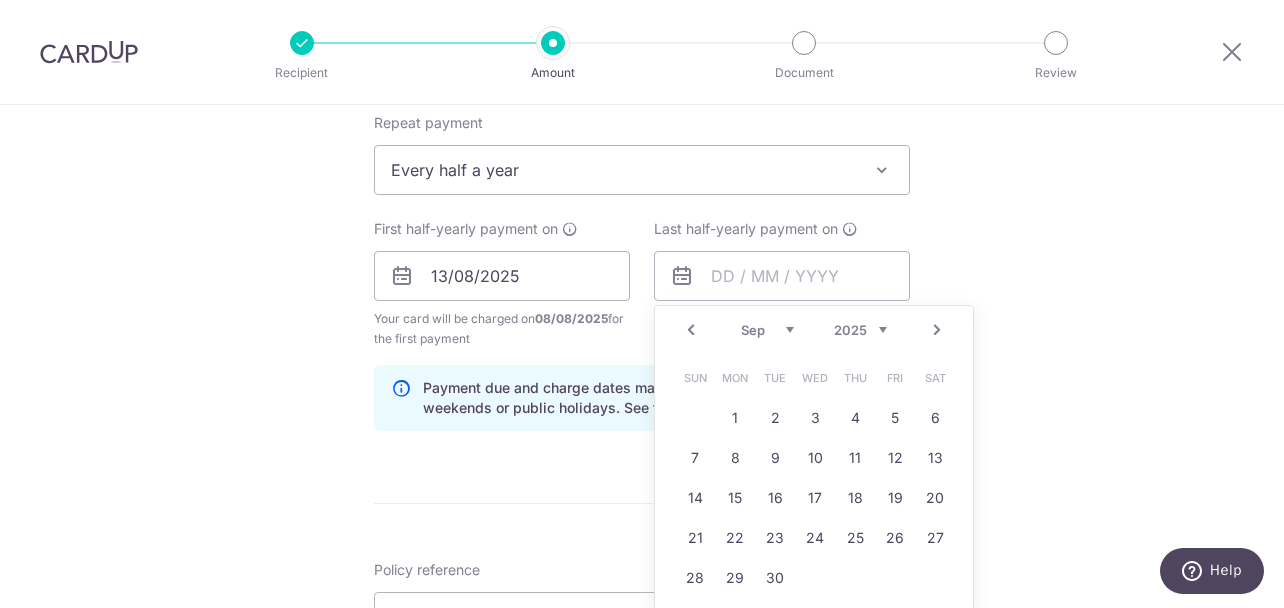 click on "Next" at bounding box center [937, 330] 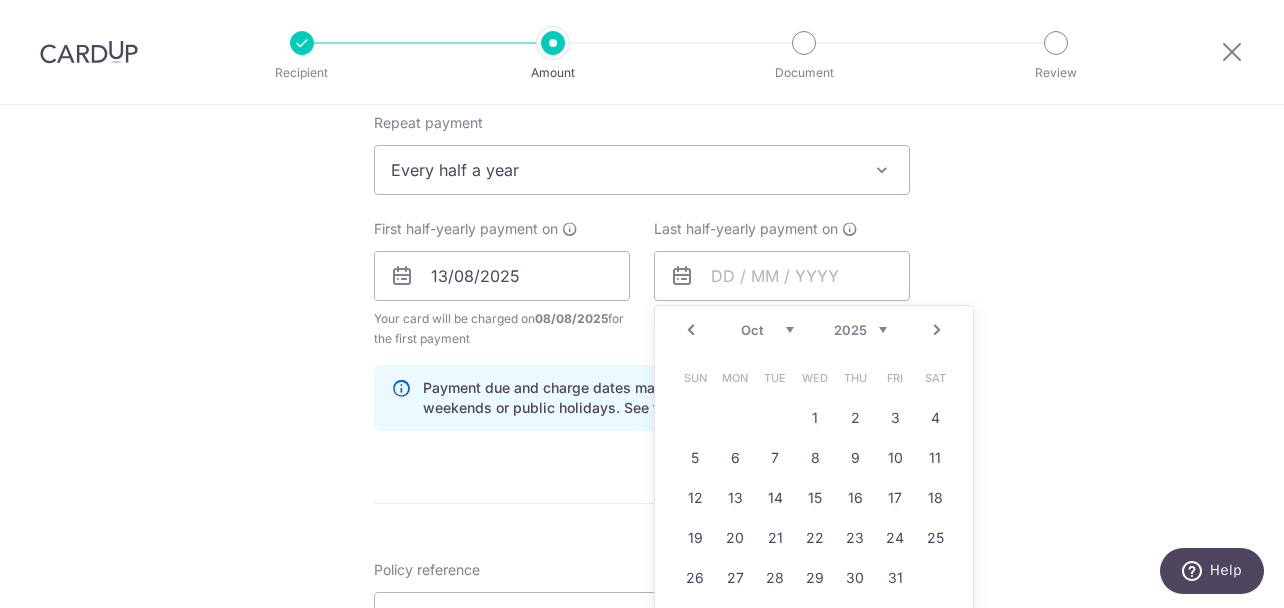 click on "Next" at bounding box center [937, 330] 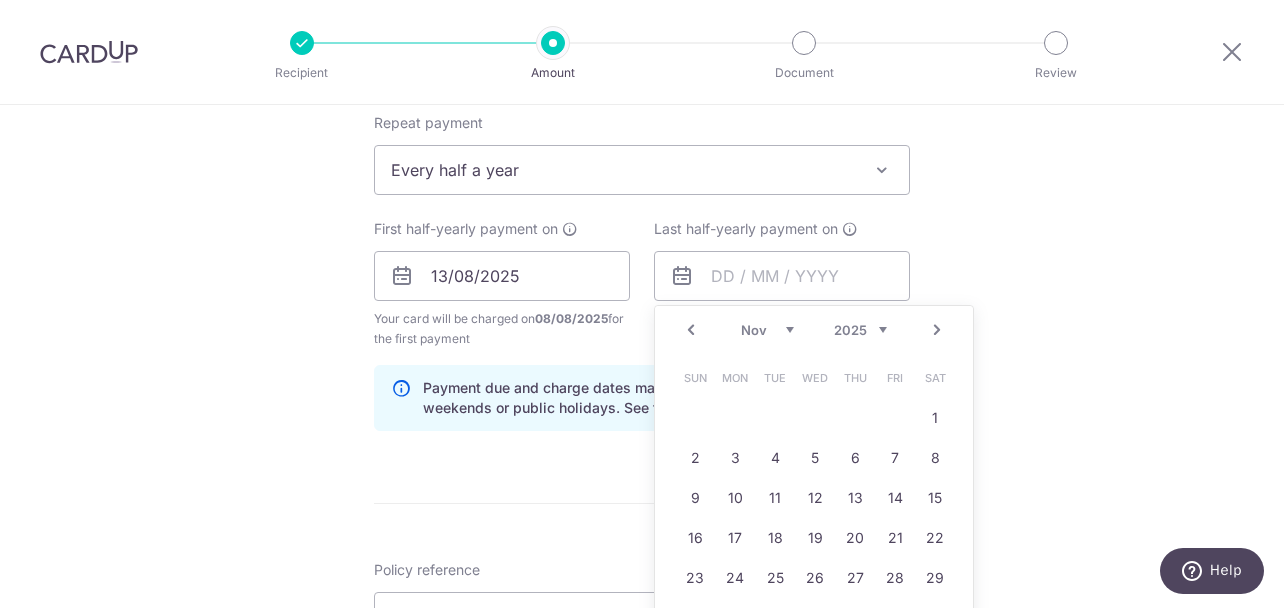 click on "Next" at bounding box center (937, 330) 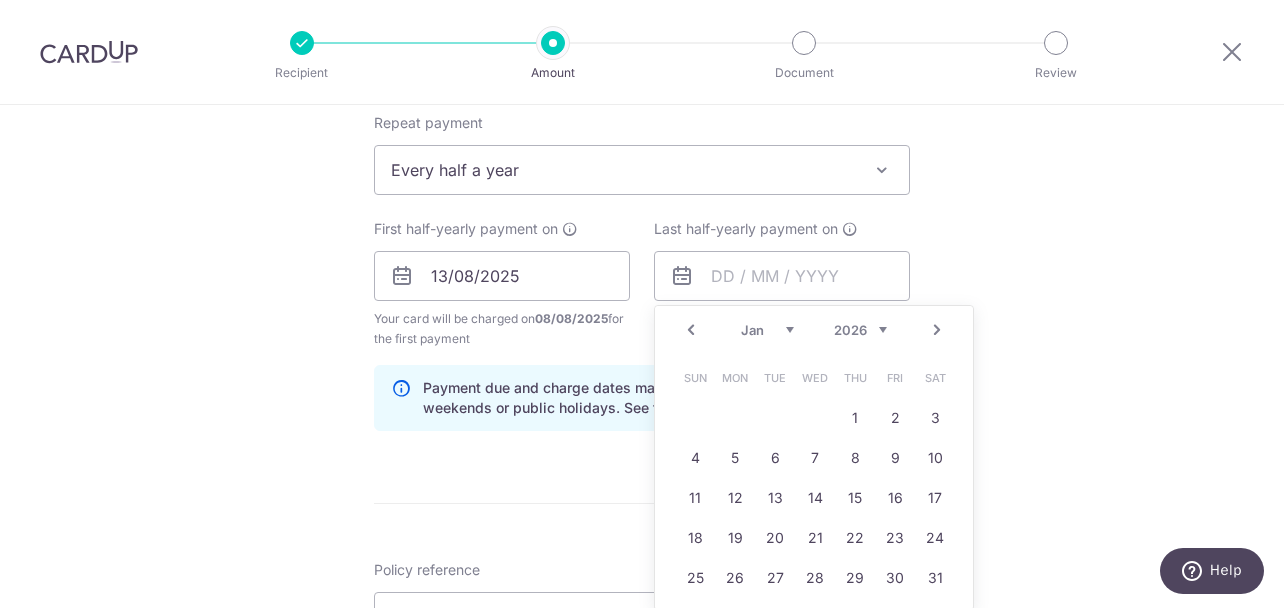 click on "Next" at bounding box center [937, 330] 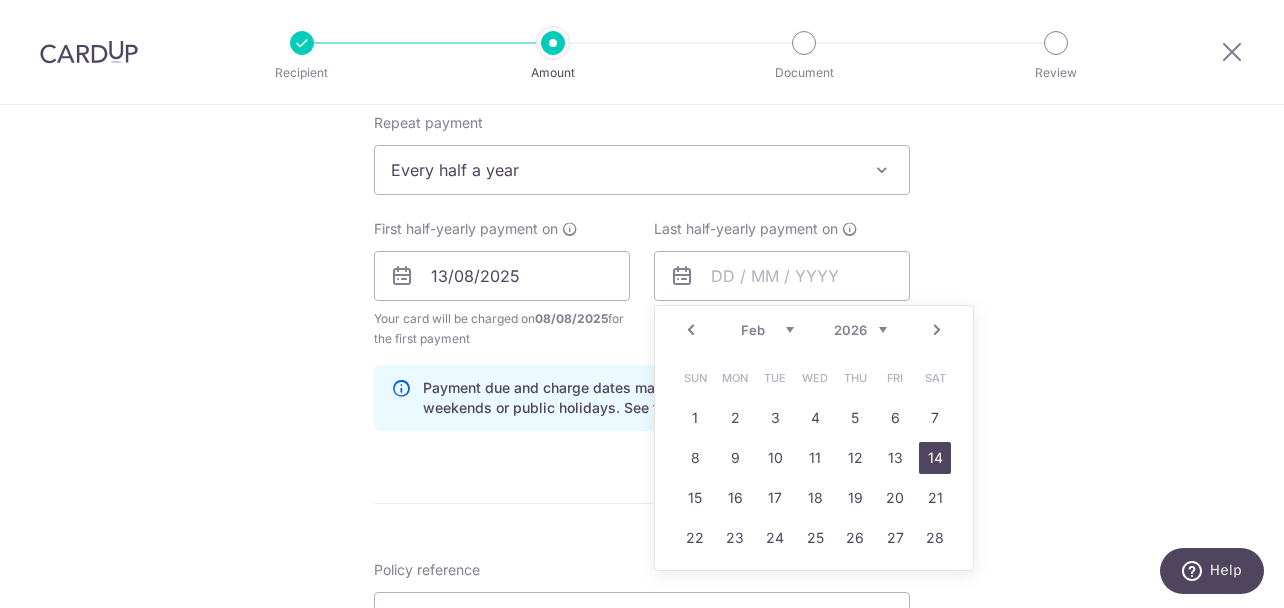 click on "14" at bounding box center (935, 458) 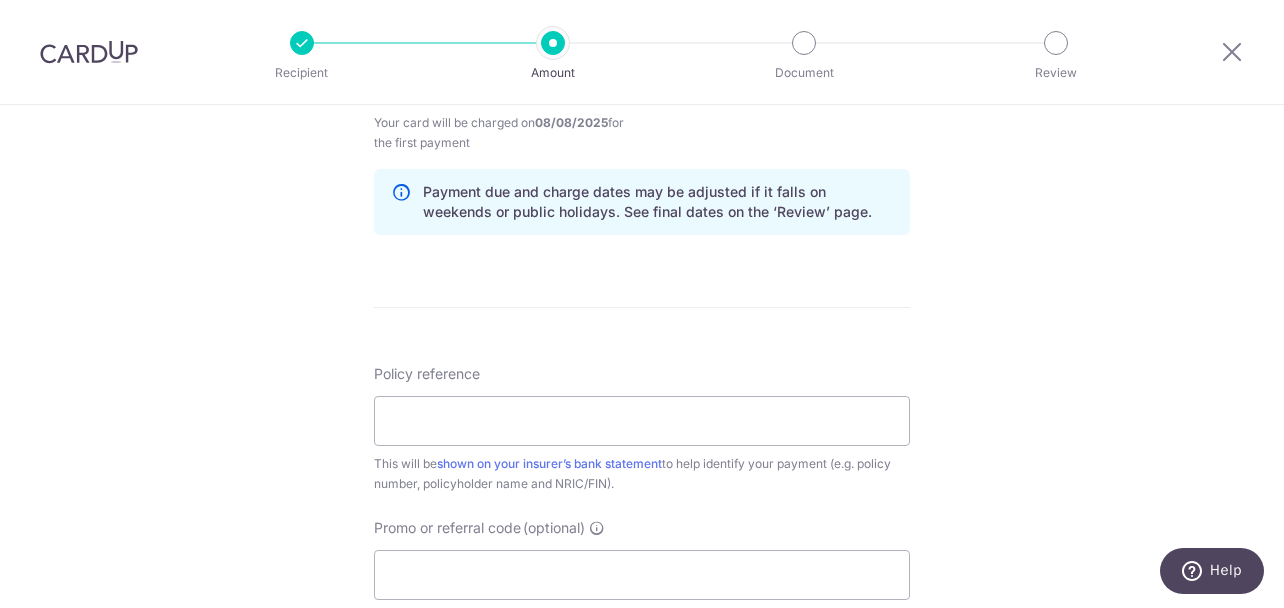scroll, scrollTop: 1008, scrollLeft: 0, axis: vertical 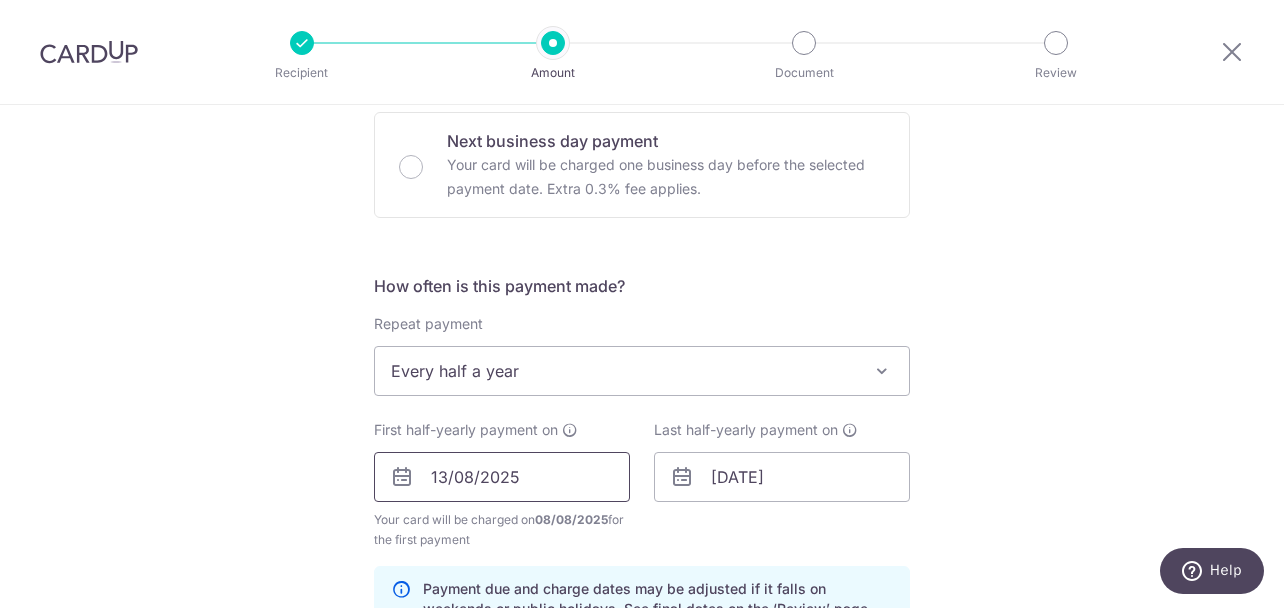 click on "13/08/2025" at bounding box center [502, 477] 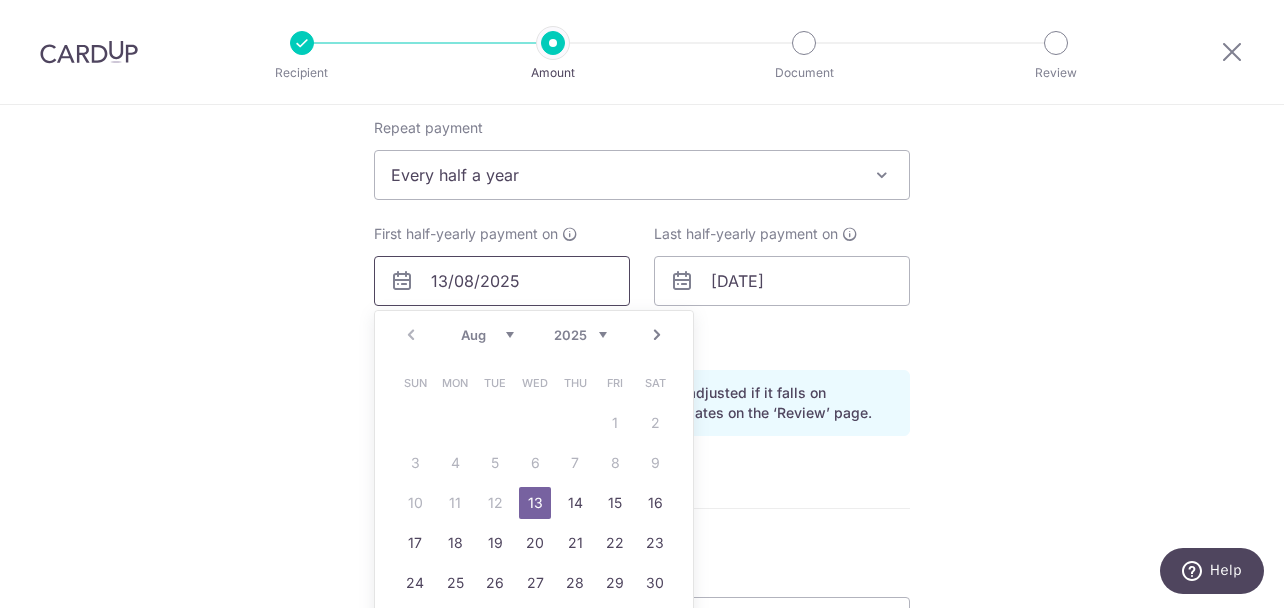 scroll, scrollTop: 806, scrollLeft: 0, axis: vertical 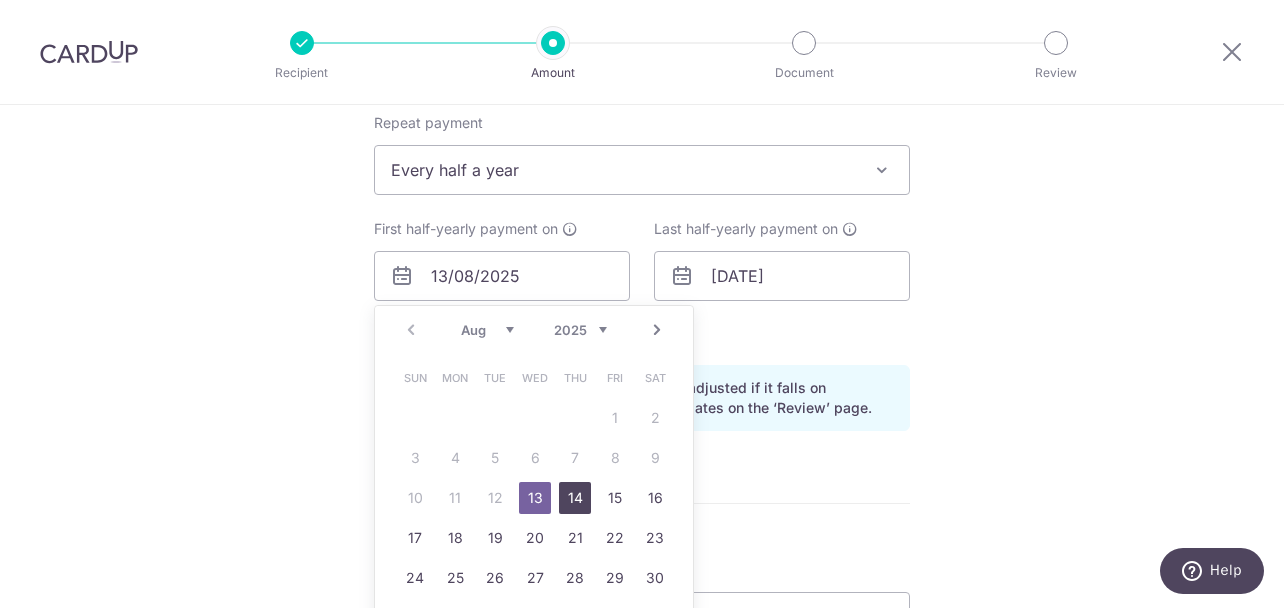 click on "14" at bounding box center [575, 498] 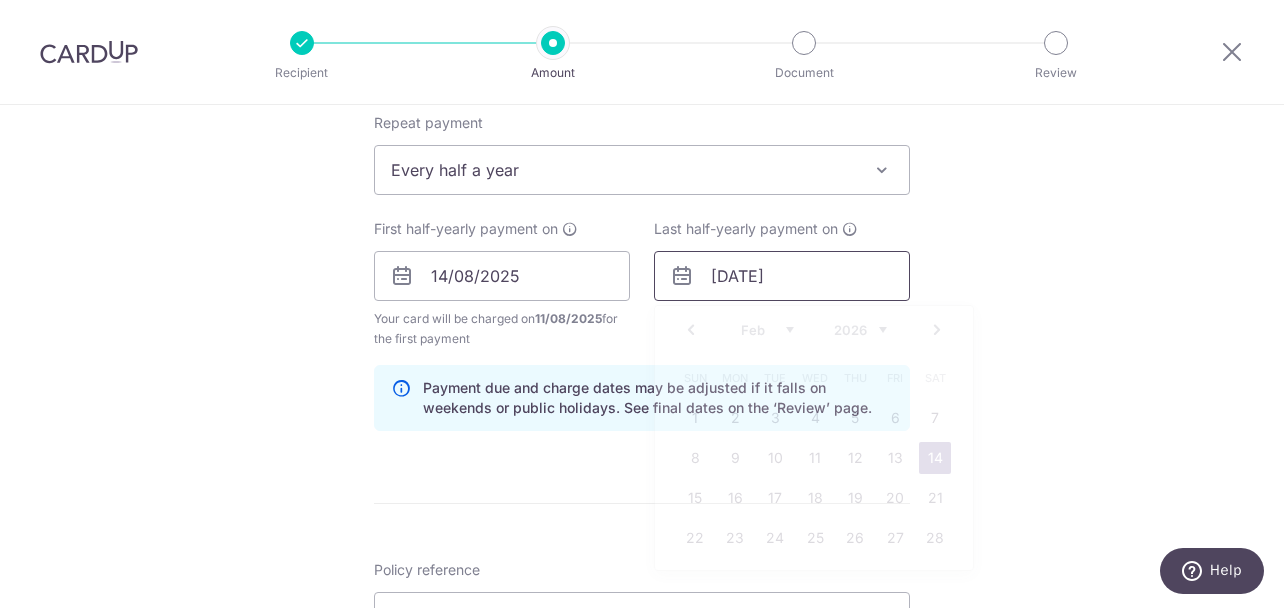 click on "[DATE]" at bounding box center [782, 276] 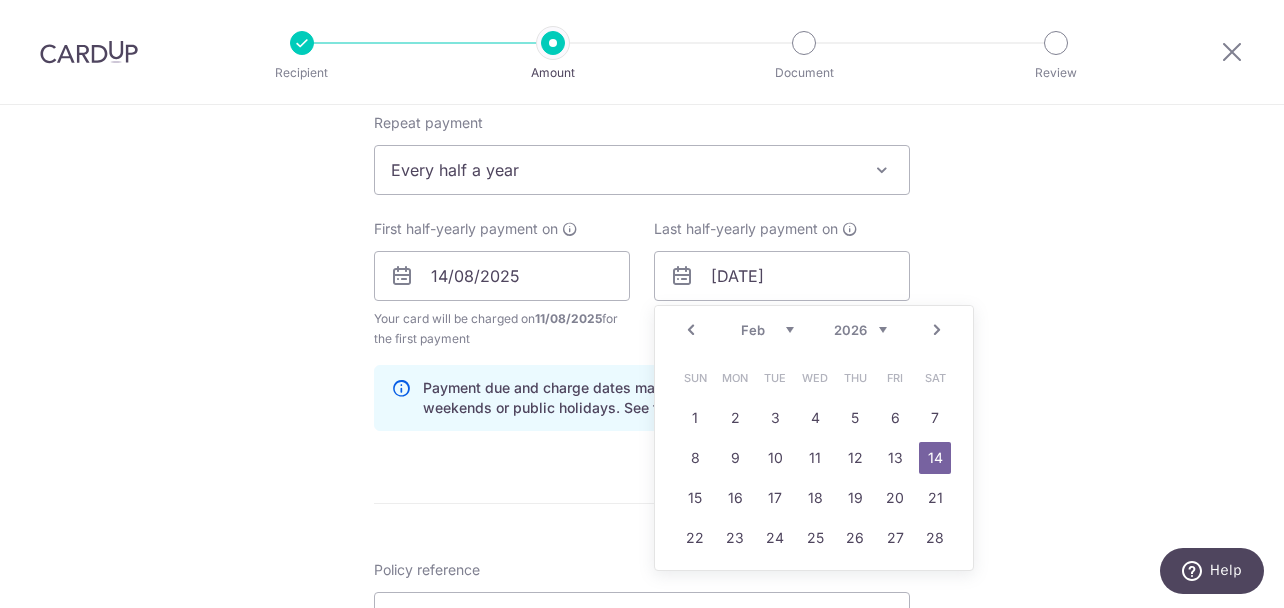 click on "Tell us more about your payment
Enter payment amount
SGD
2,005.00
2005.00
Select Card
**** 3558
Add credit card
Your Cards
**** 3558
**** 1317
Secure 256-bit SSL
Text
New card details
Card
Secure 256-bit SSL" at bounding box center [642, 254] 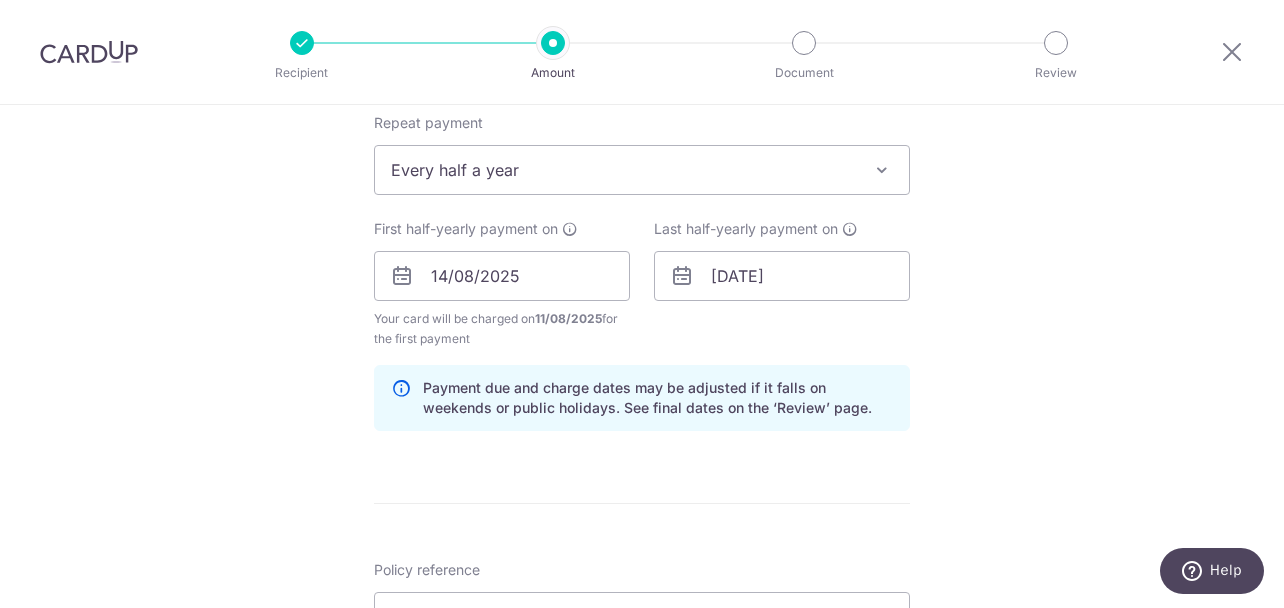 click on "Tell us more about your payment
Enter payment amount
SGD
2,005.00
2005.00
Select Card
**** 3558
Add credit card
Your Cards
**** 3558
**** 1317
Secure 256-bit SSL
Text
New card details
Card
Secure 256-bit SSL" at bounding box center (642, 254) 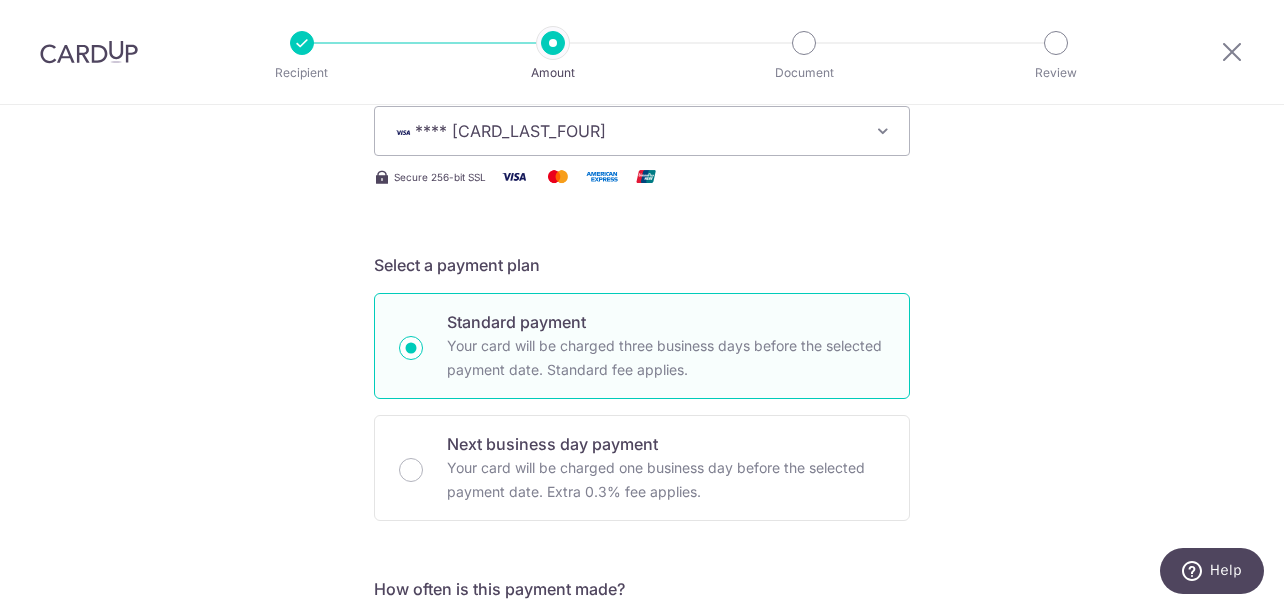 scroll, scrollTop: 907, scrollLeft: 0, axis: vertical 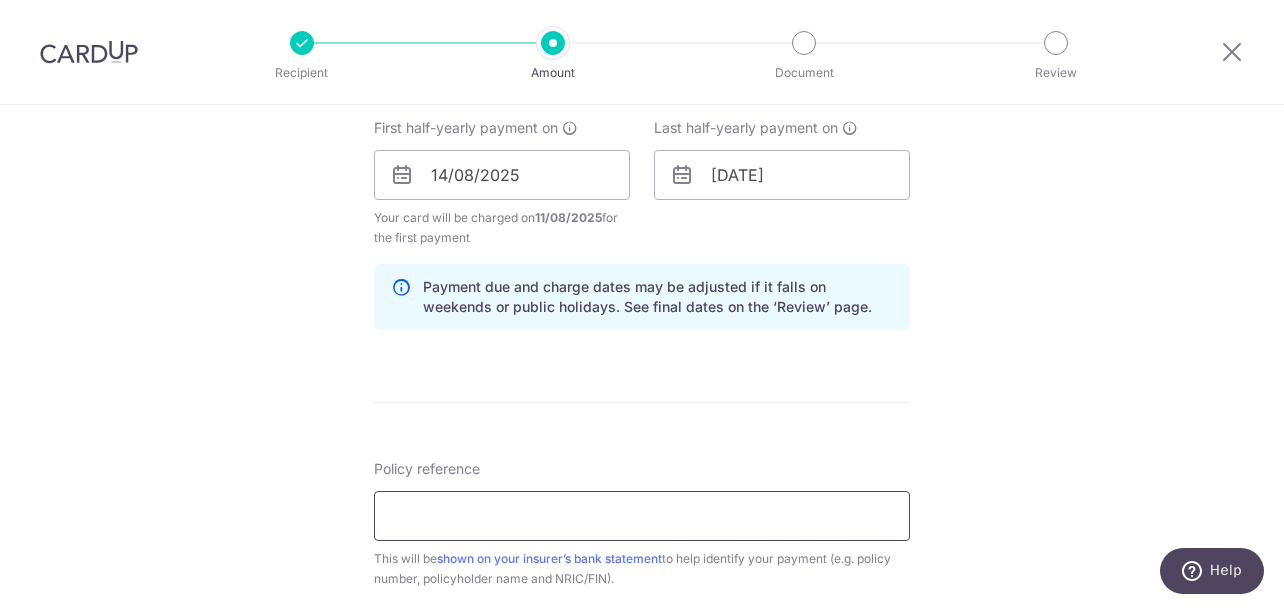 click on "Policy reference" at bounding box center (642, 516) 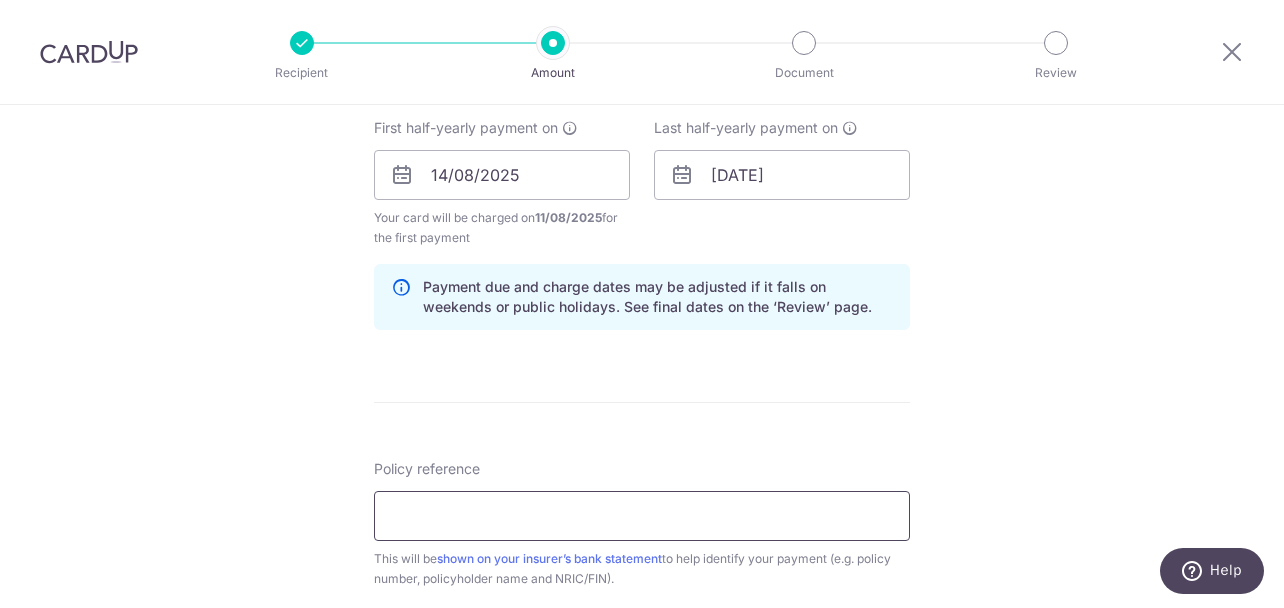 click on "Policy reference" at bounding box center (642, 516) 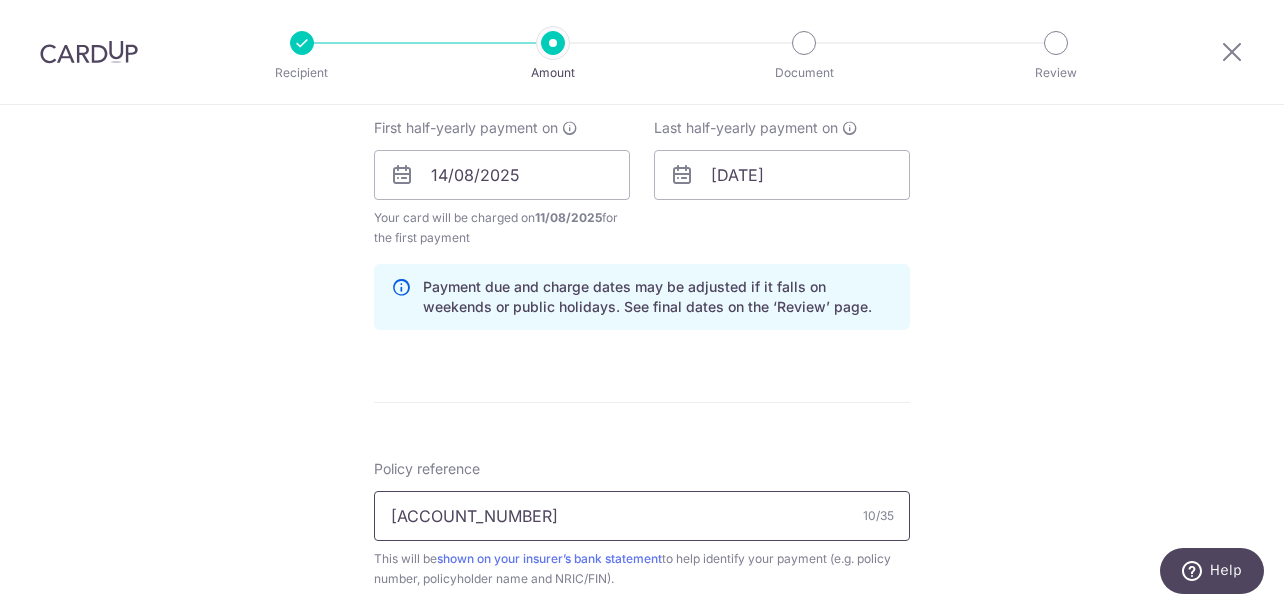 type on "0027162905" 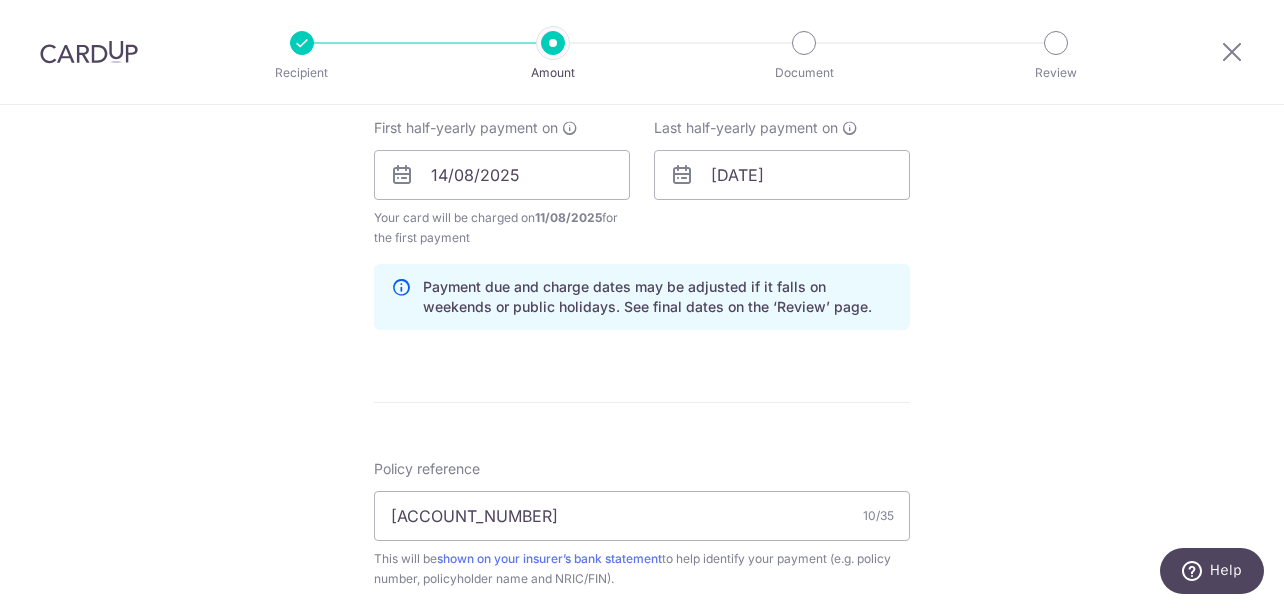 click on "Enter payment amount
SGD
2,005.00
2005.00
Select Card
**** 3558
Add credit card
Your Cards
**** 3558
**** 1317
Secure 256-bit SSL
Text
New card details
Card
Secure 256-bit SSL" at bounding box center [642, 172] 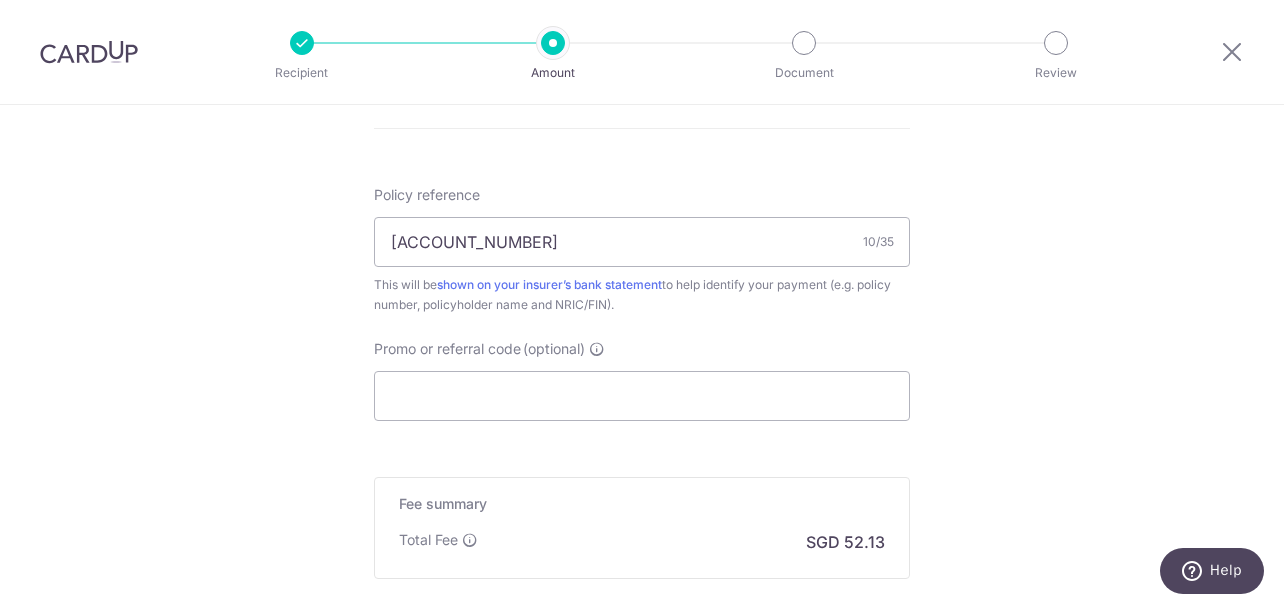 scroll, scrollTop: 1210, scrollLeft: 0, axis: vertical 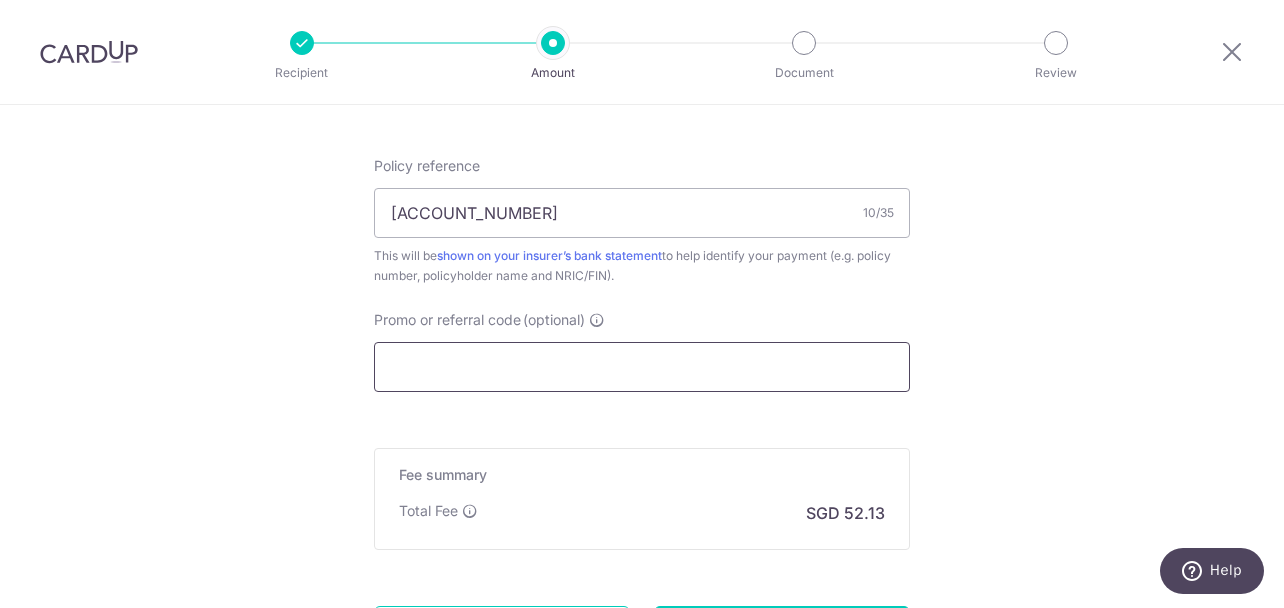 click on "Promo or referral code
(optional)" at bounding box center (642, 367) 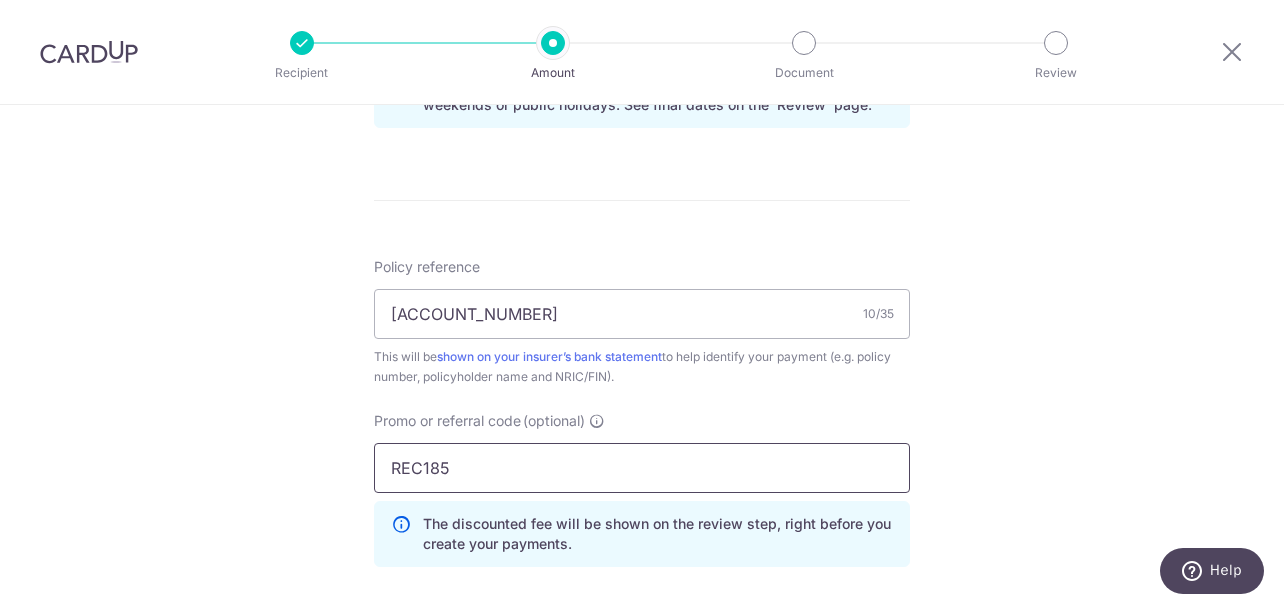 type on "REC185" 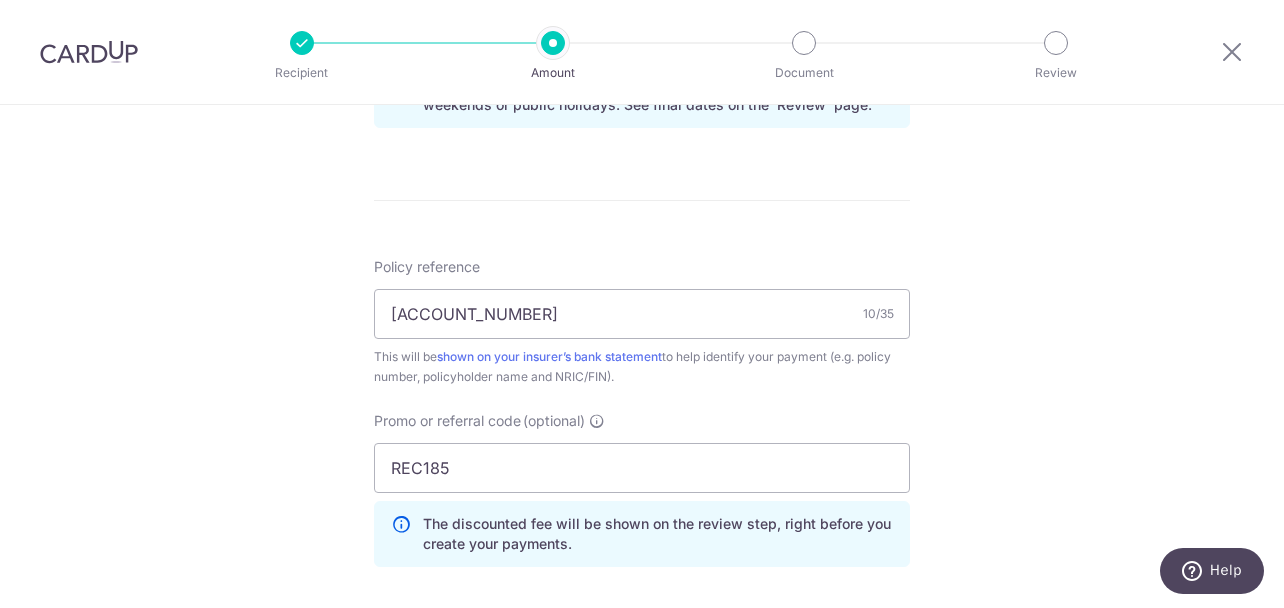 click on "Tell us more about your payment
Enter payment amount
SGD
2,005.00
2005.00
Select Card
**** 3558
Add credit card
Your Cards
**** 3558
**** 1317
Secure 256-bit SSL
Text
New card details
Card
Secure 256-bit SSL" at bounding box center (642, -4) 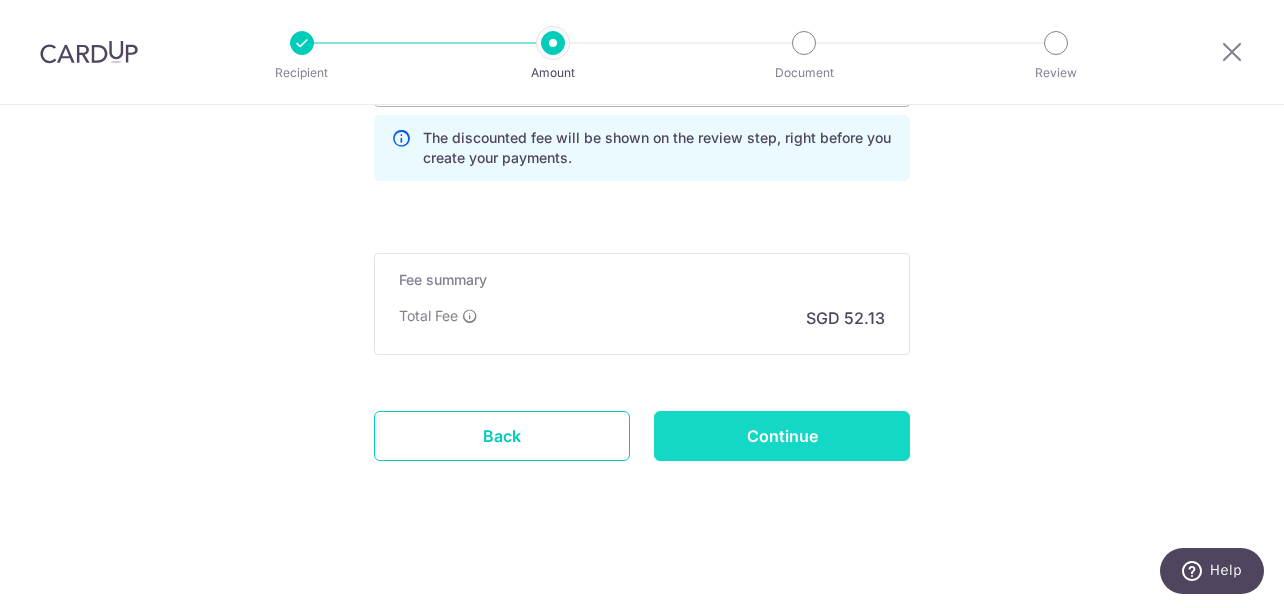 click on "Continue" at bounding box center (782, 436) 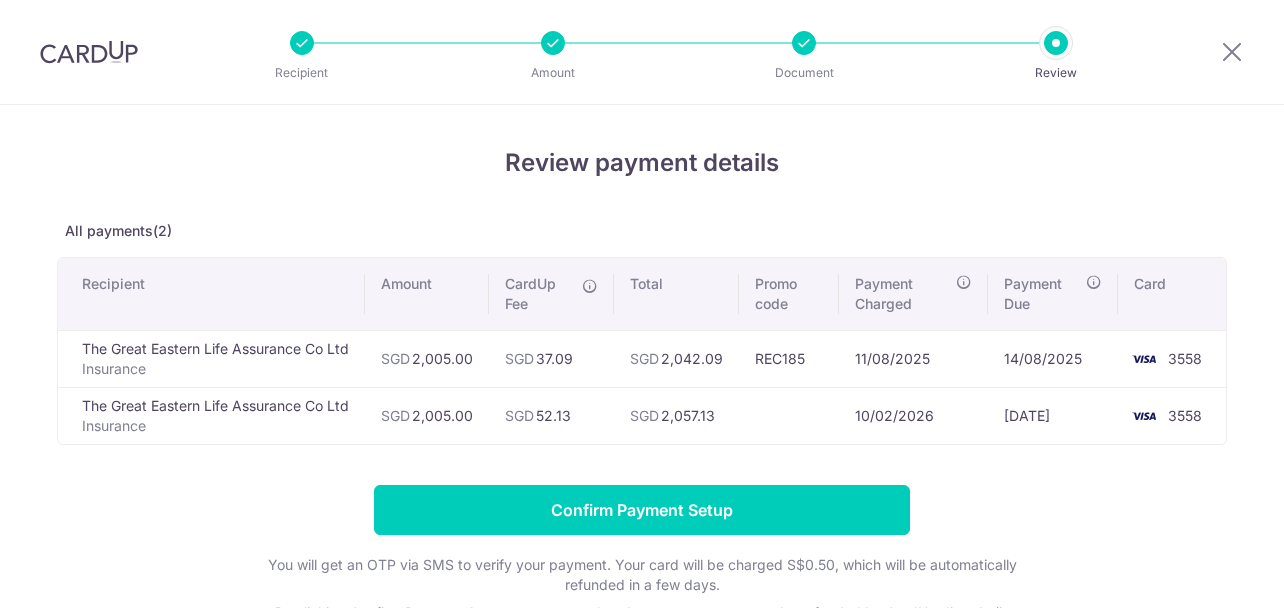 scroll, scrollTop: 0, scrollLeft: 0, axis: both 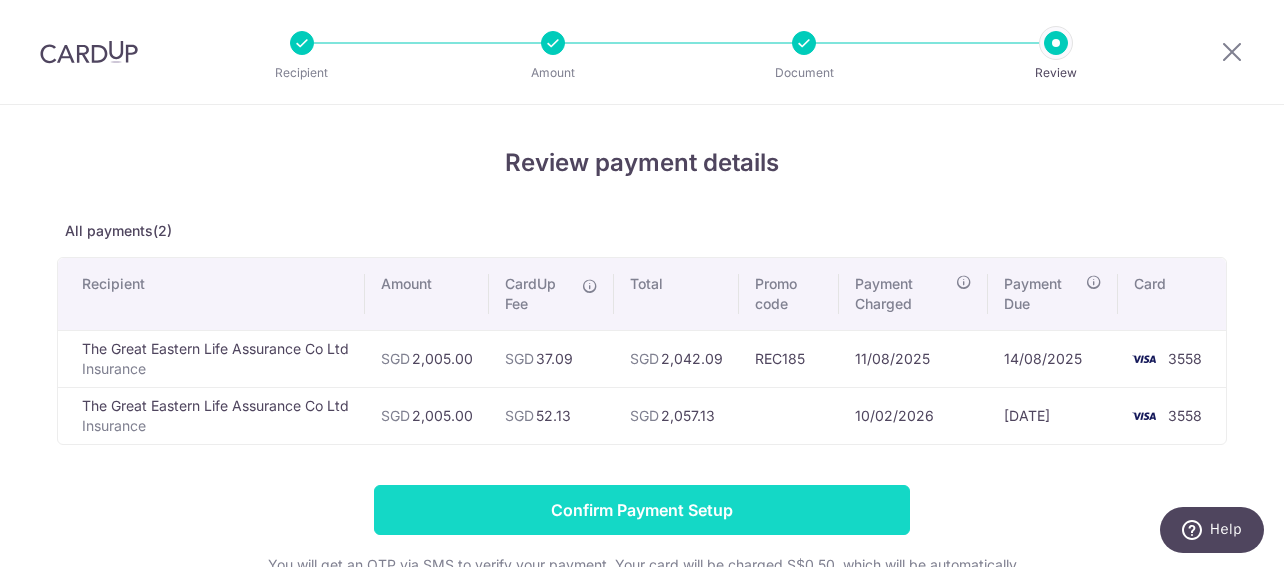 click on "Confirm Payment Setup" at bounding box center (642, 510) 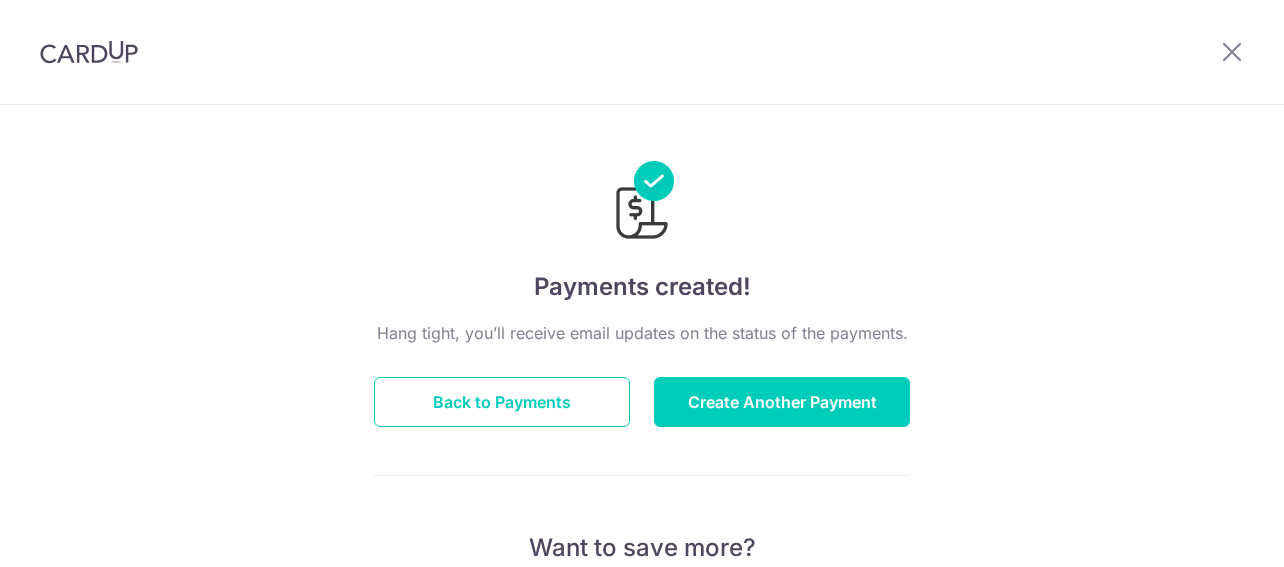 scroll, scrollTop: 0, scrollLeft: 0, axis: both 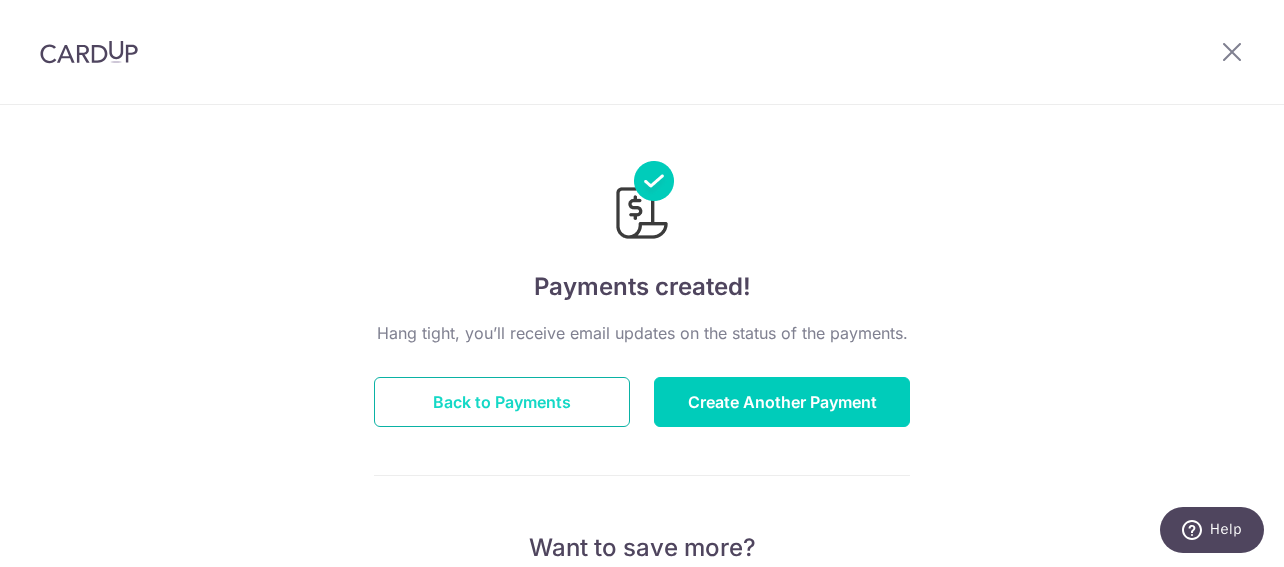 click on "Back to Payments" at bounding box center (502, 402) 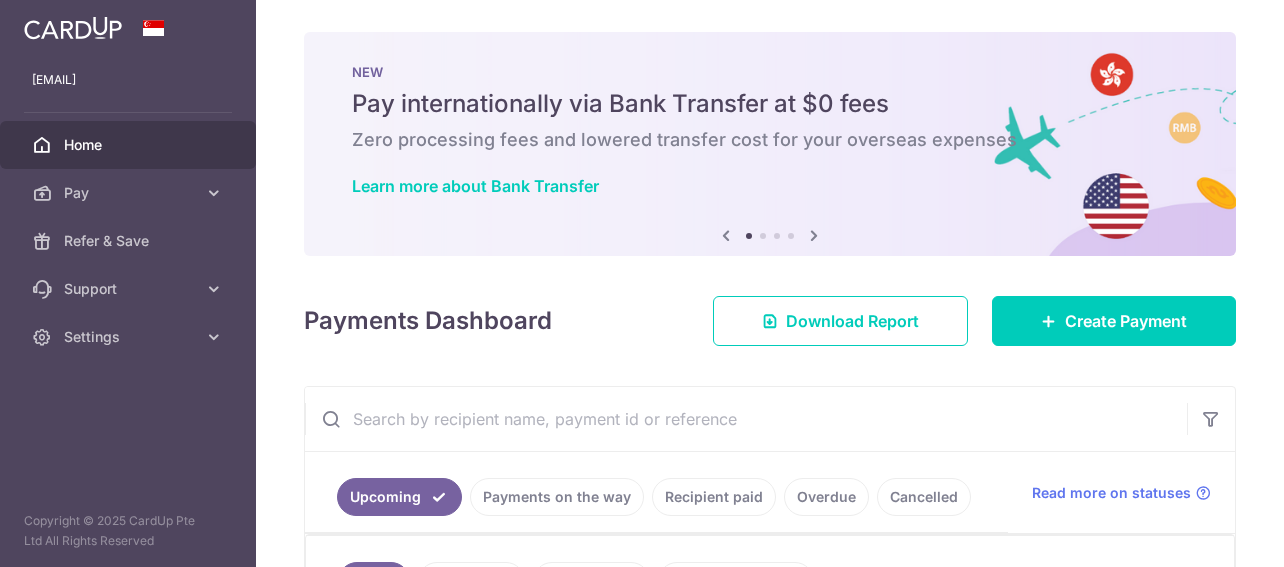 scroll, scrollTop: 0, scrollLeft: 0, axis: both 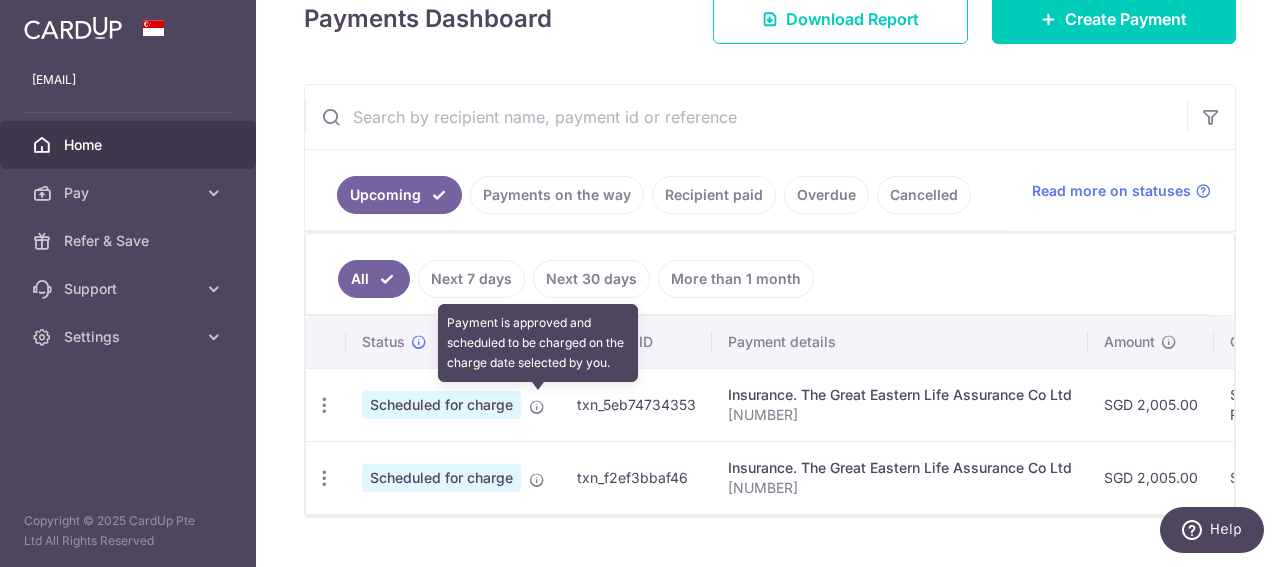 click at bounding box center (537, 407) 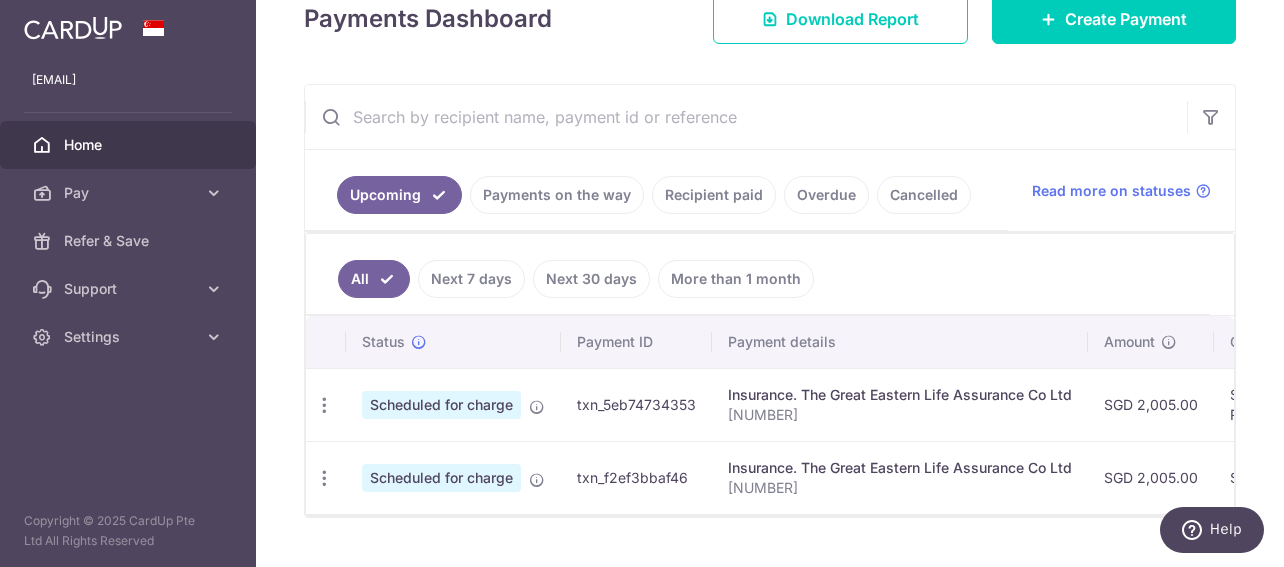 click on "0027162905" at bounding box center [900, 415] 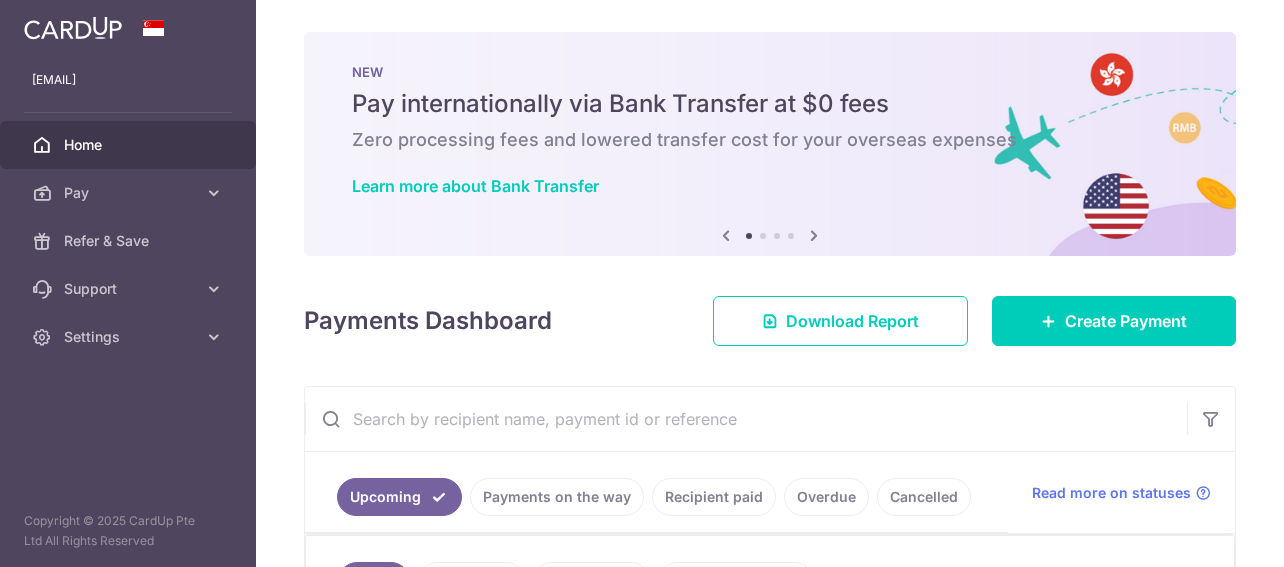 scroll, scrollTop: 0, scrollLeft: 0, axis: both 